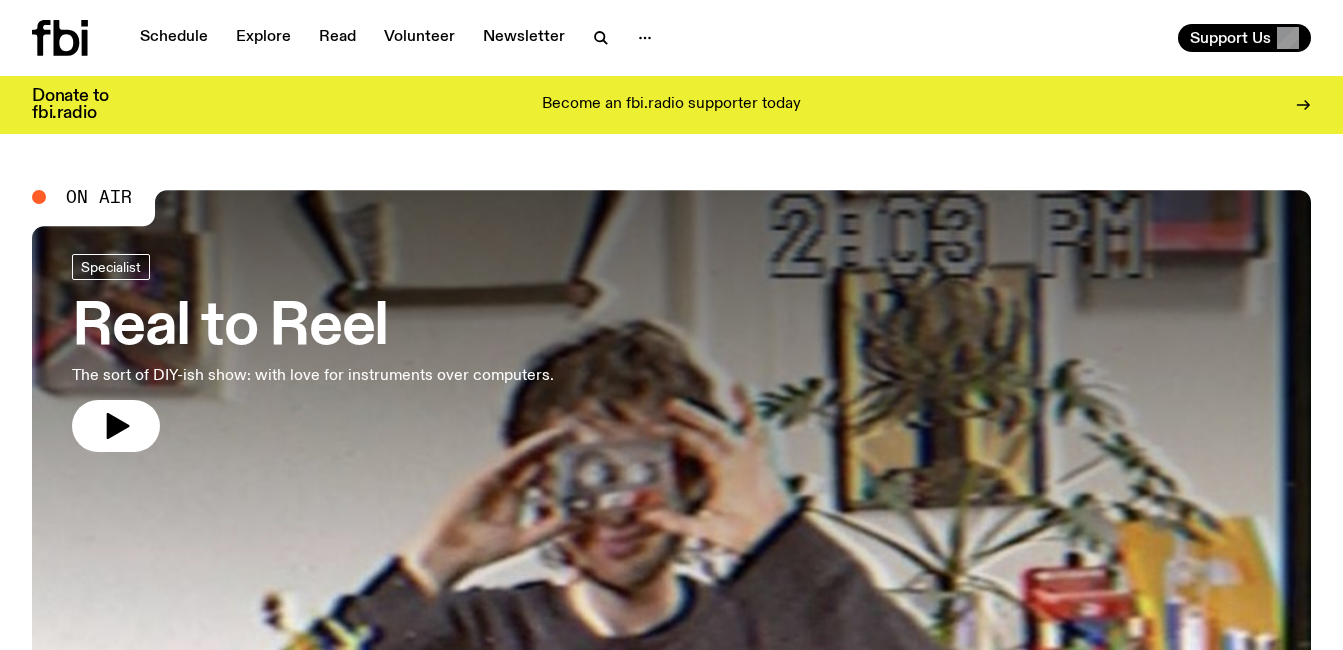 scroll, scrollTop: 0, scrollLeft: 0, axis: both 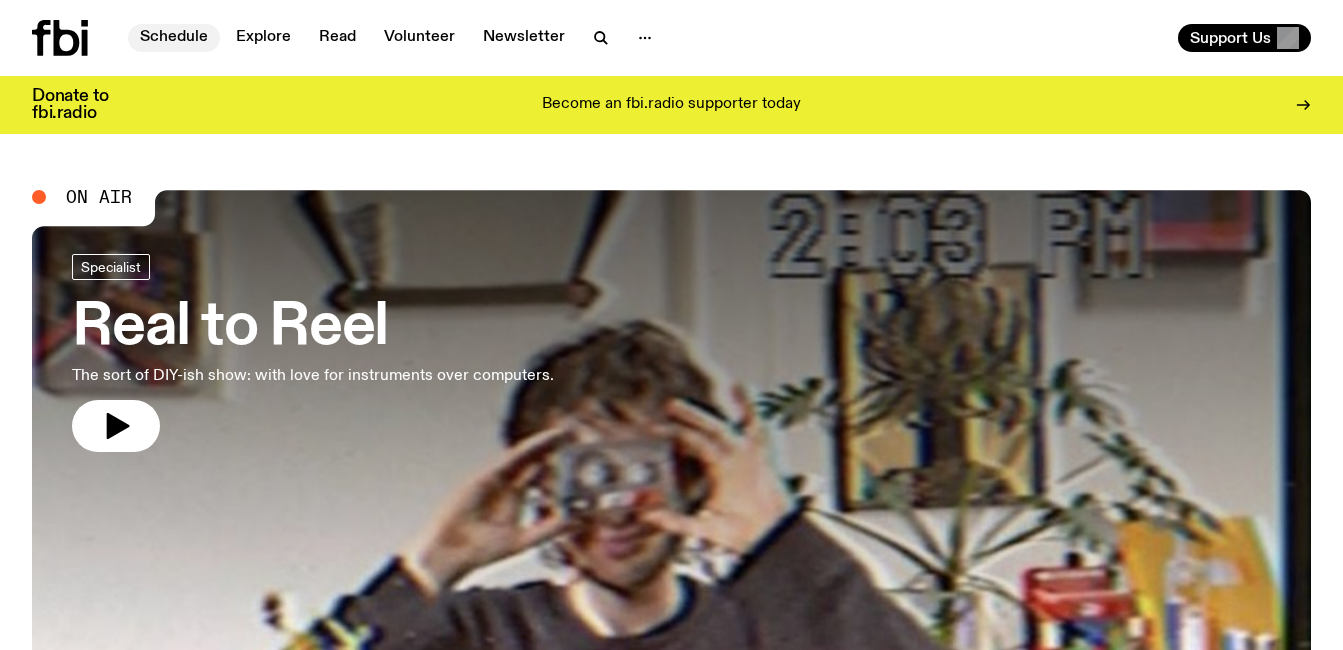 click on "Schedule" at bounding box center [174, 38] 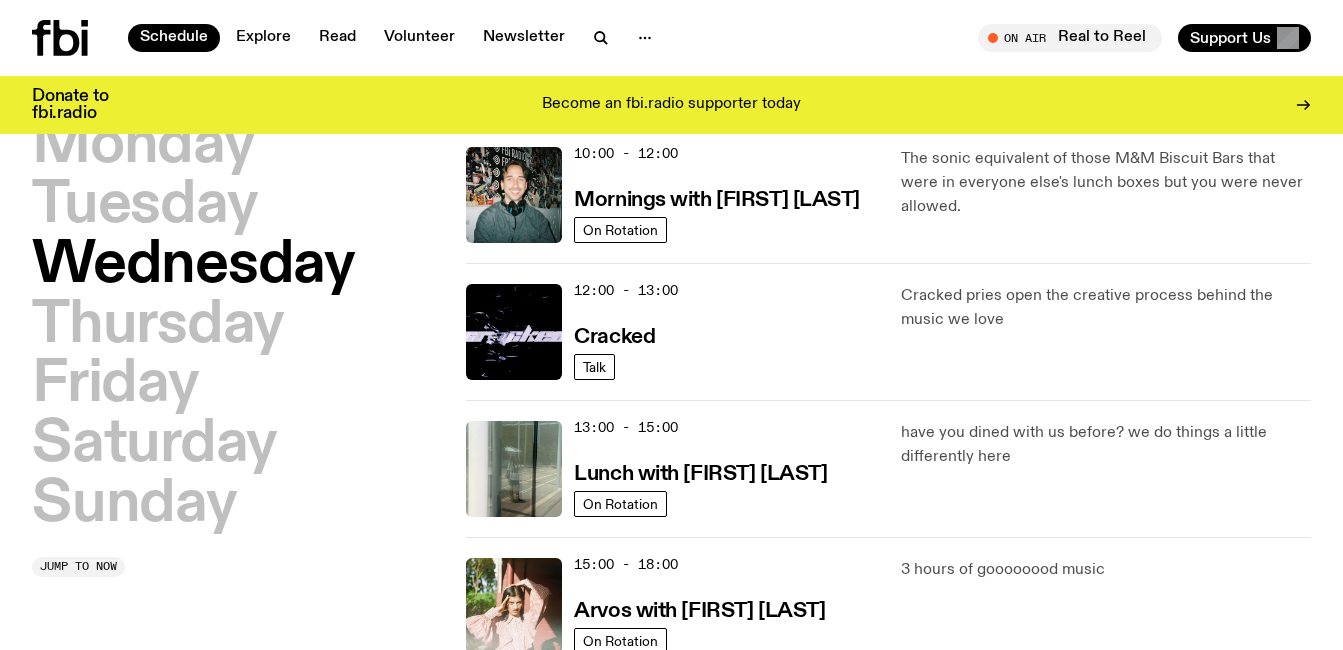 scroll, scrollTop: 0, scrollLeft: 0, axis: both 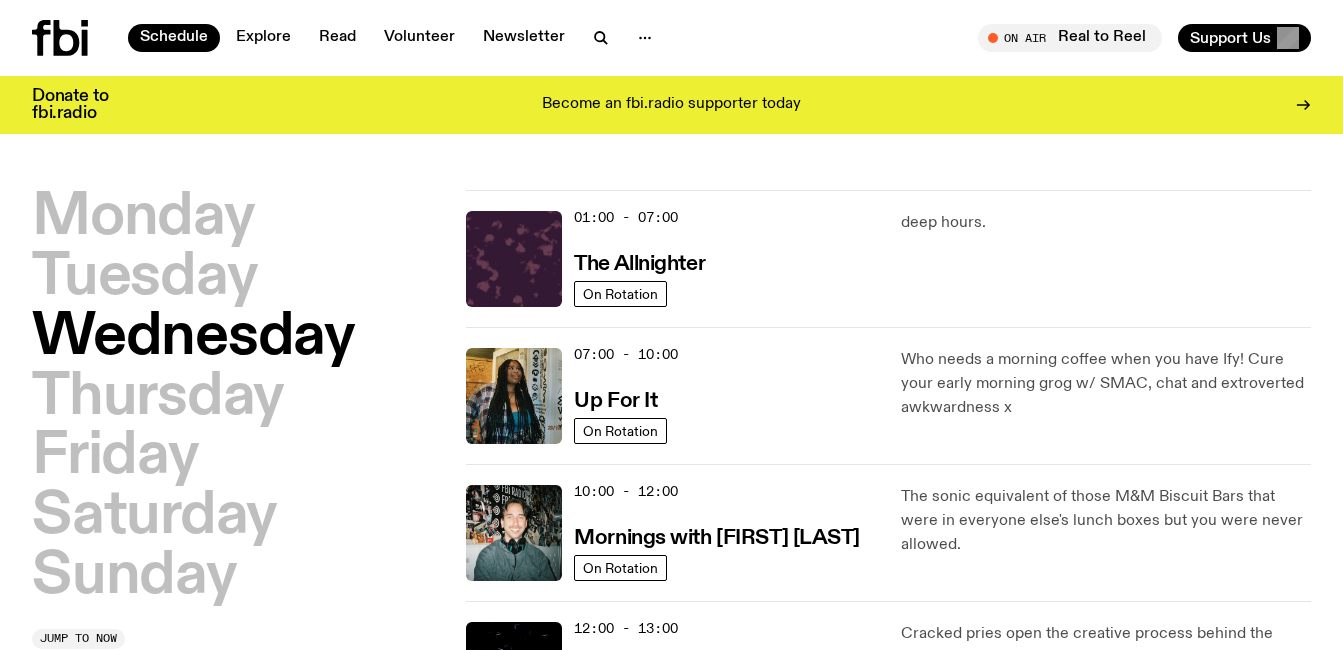 click 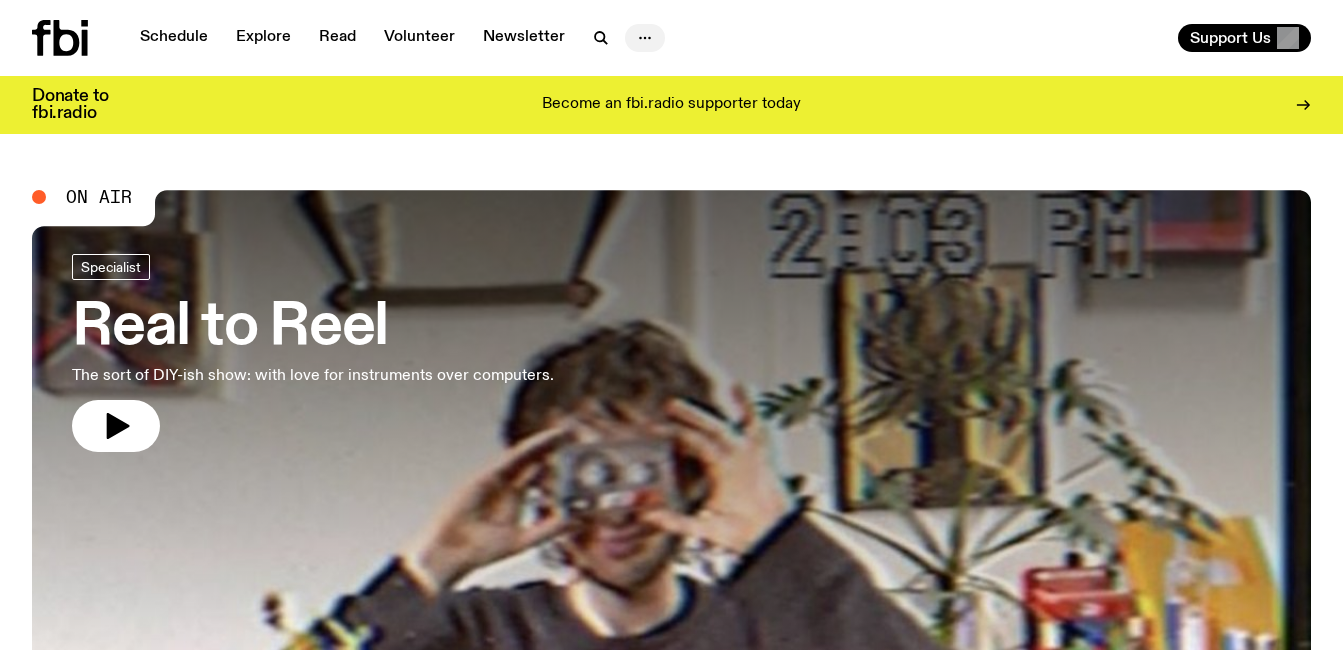 click 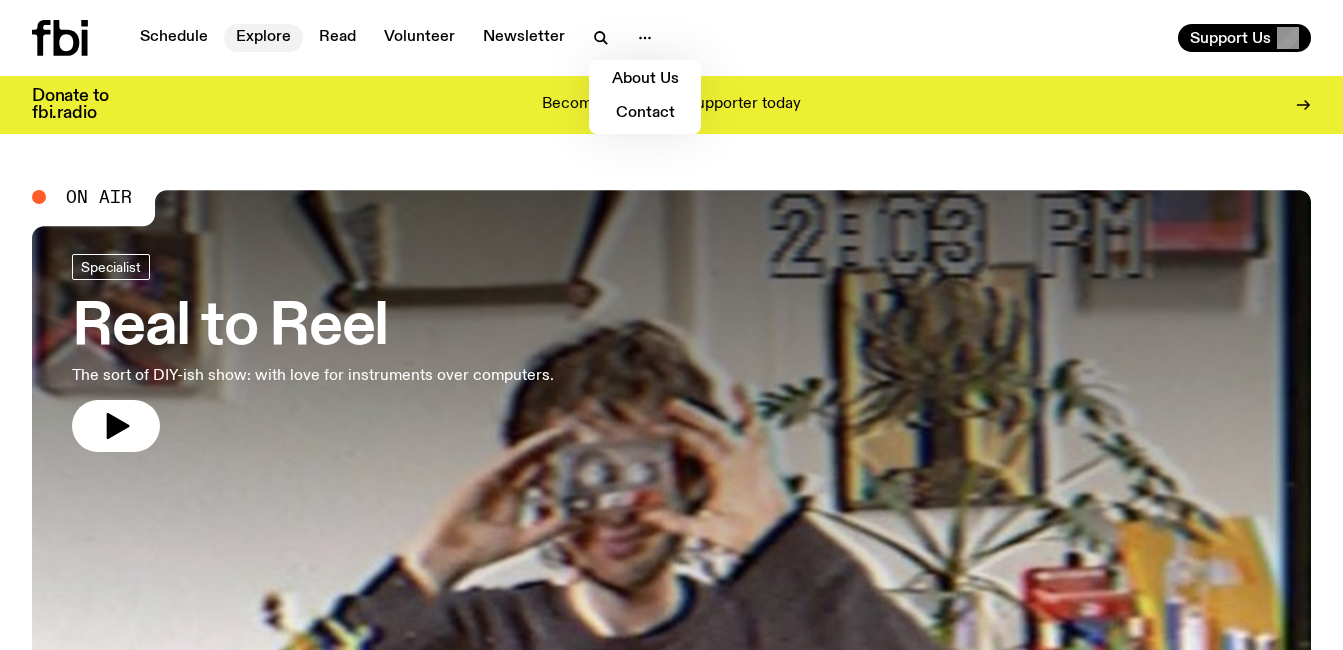 click on "Explore" at bounding box center (263, 38) 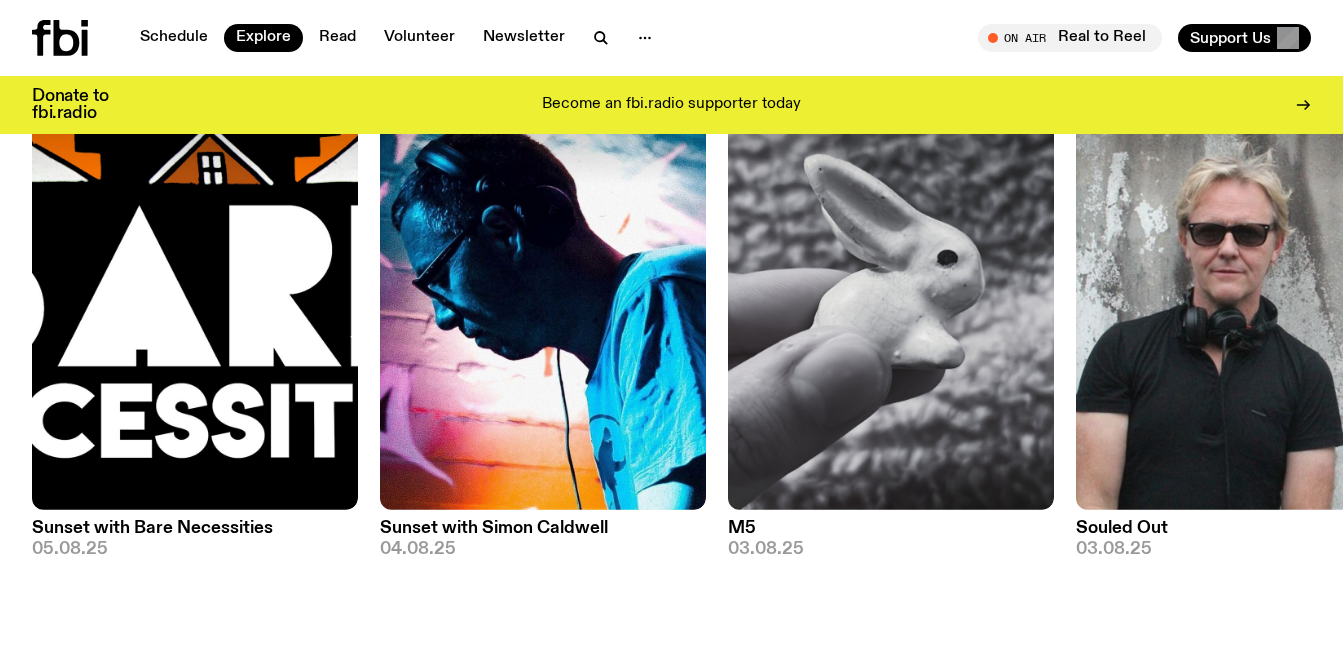 scroll, scrollTop: 0, scrollLeft: 0, axis: both 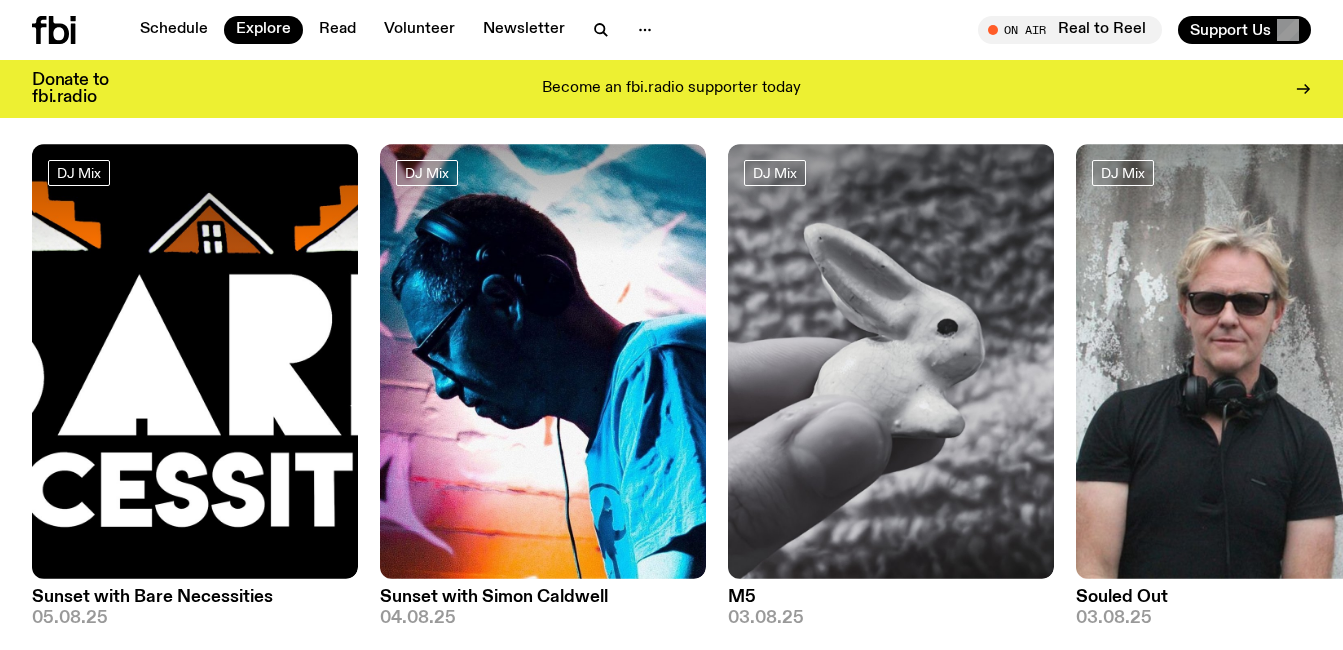 click 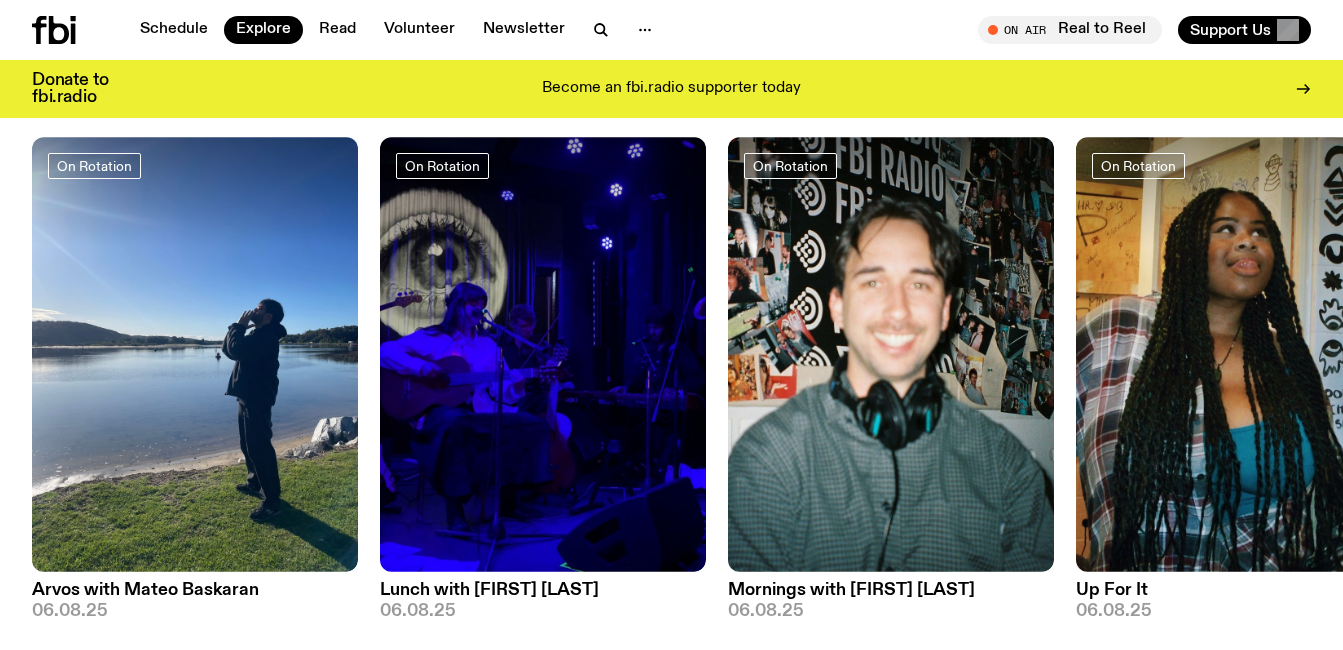 scroll, scrollTop: 856, scrollLeft: 0, axis: vertical 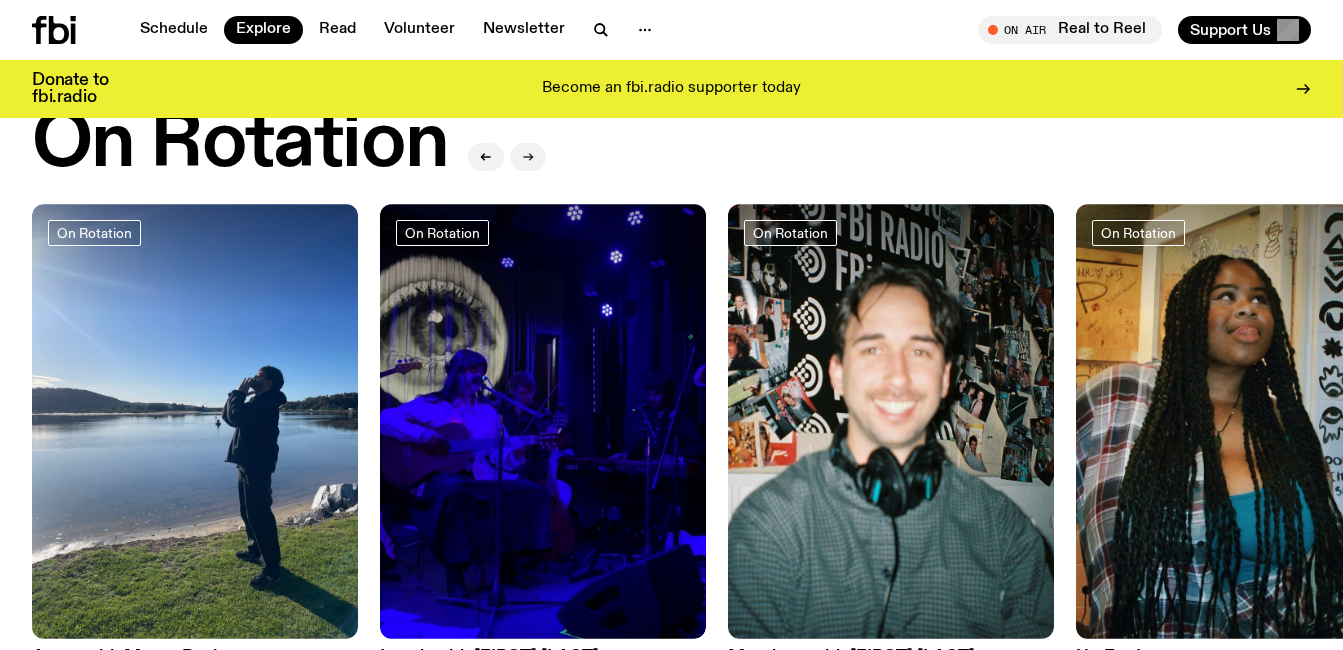 click 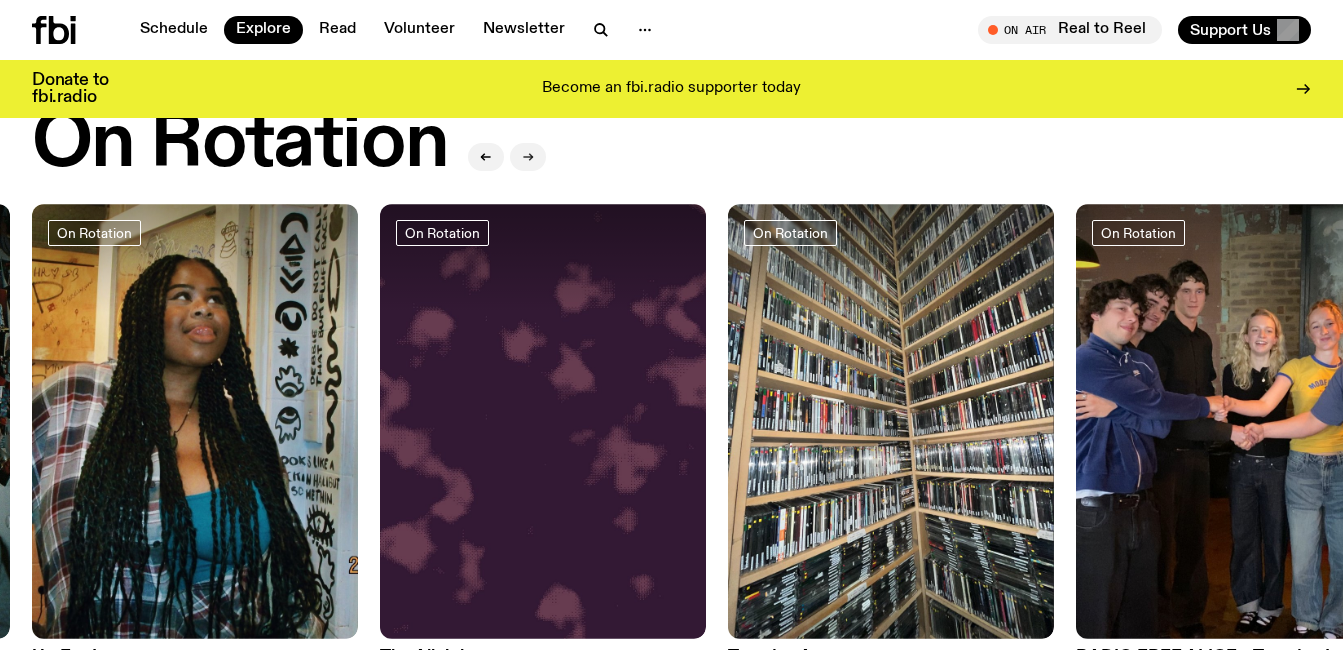 click 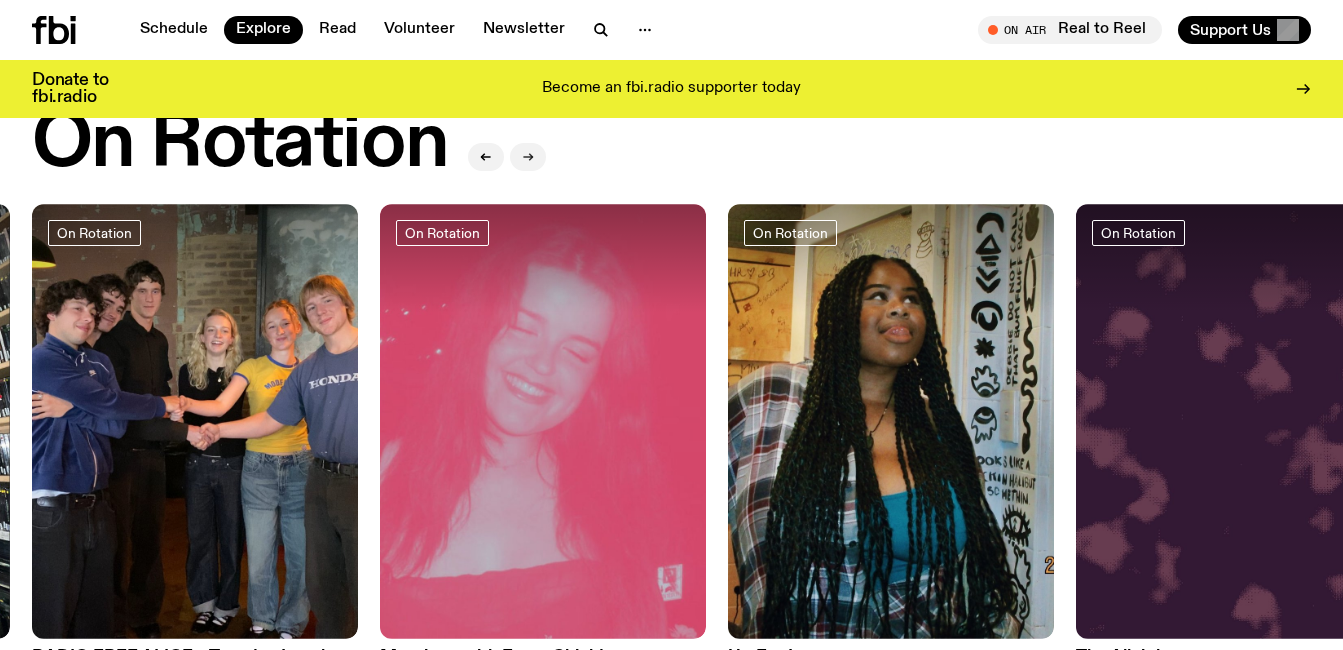click 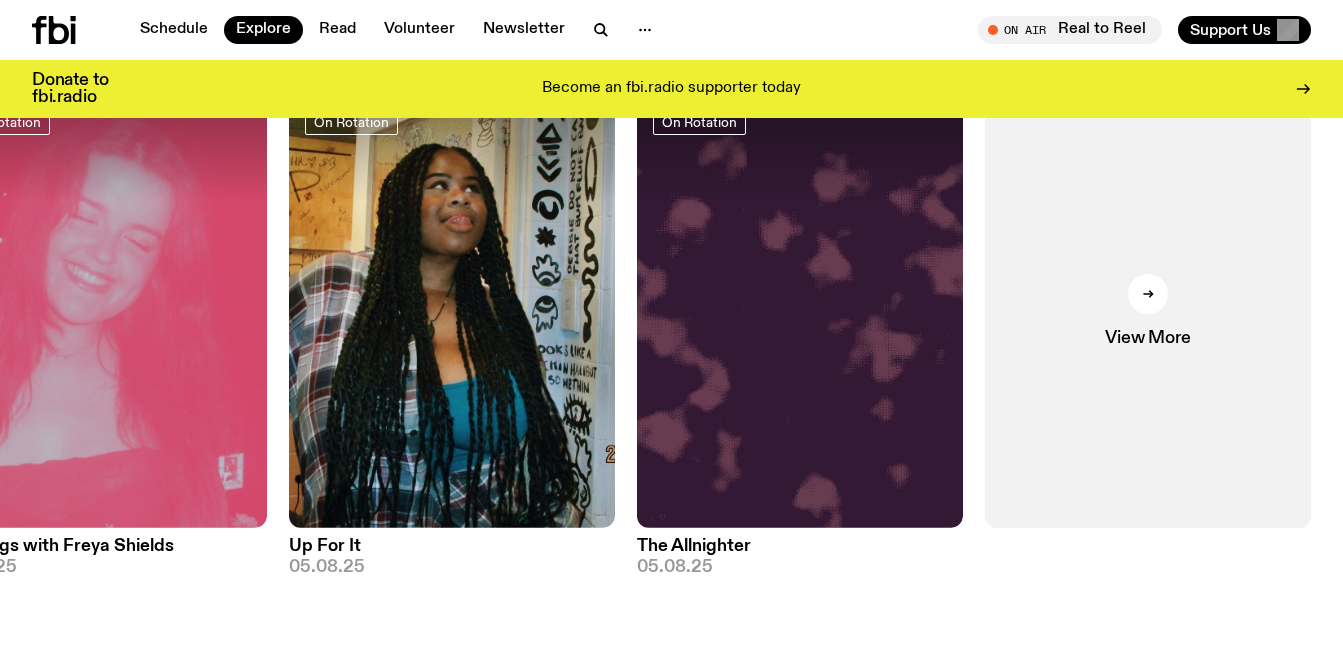 scroll, scrollTop: 819, scrollLeft: 0, axis: vertical 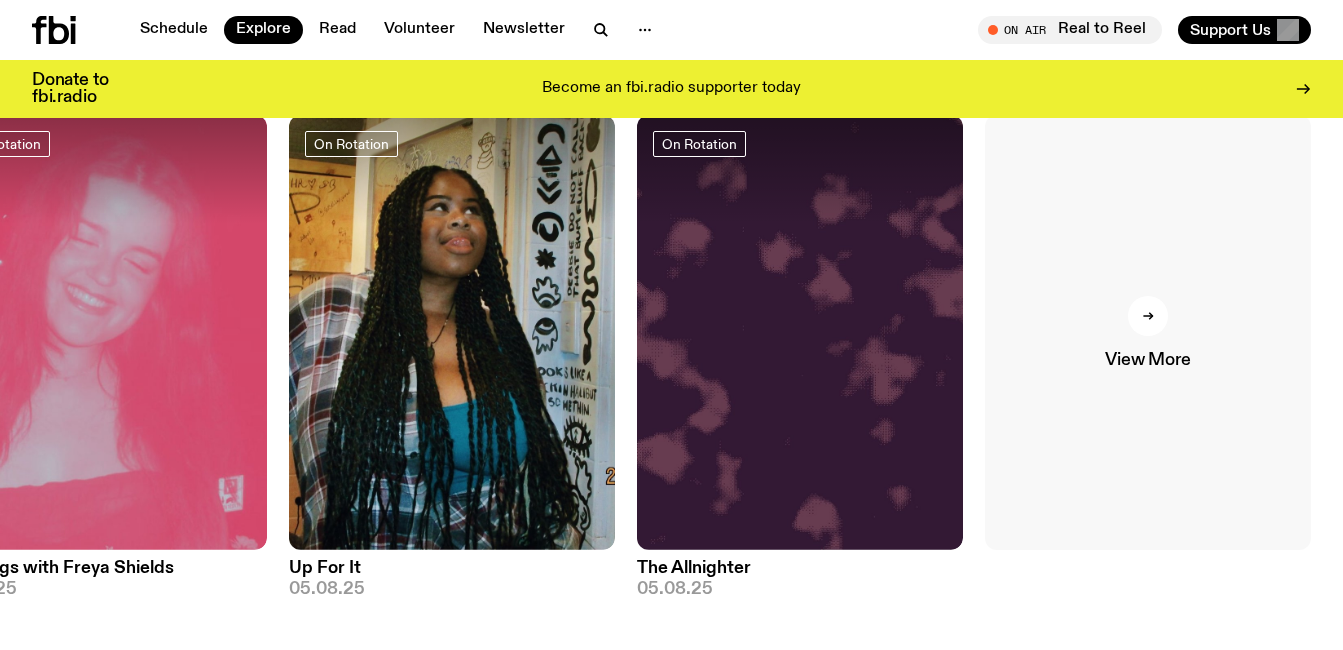 click at bounding box center (1148, 316) 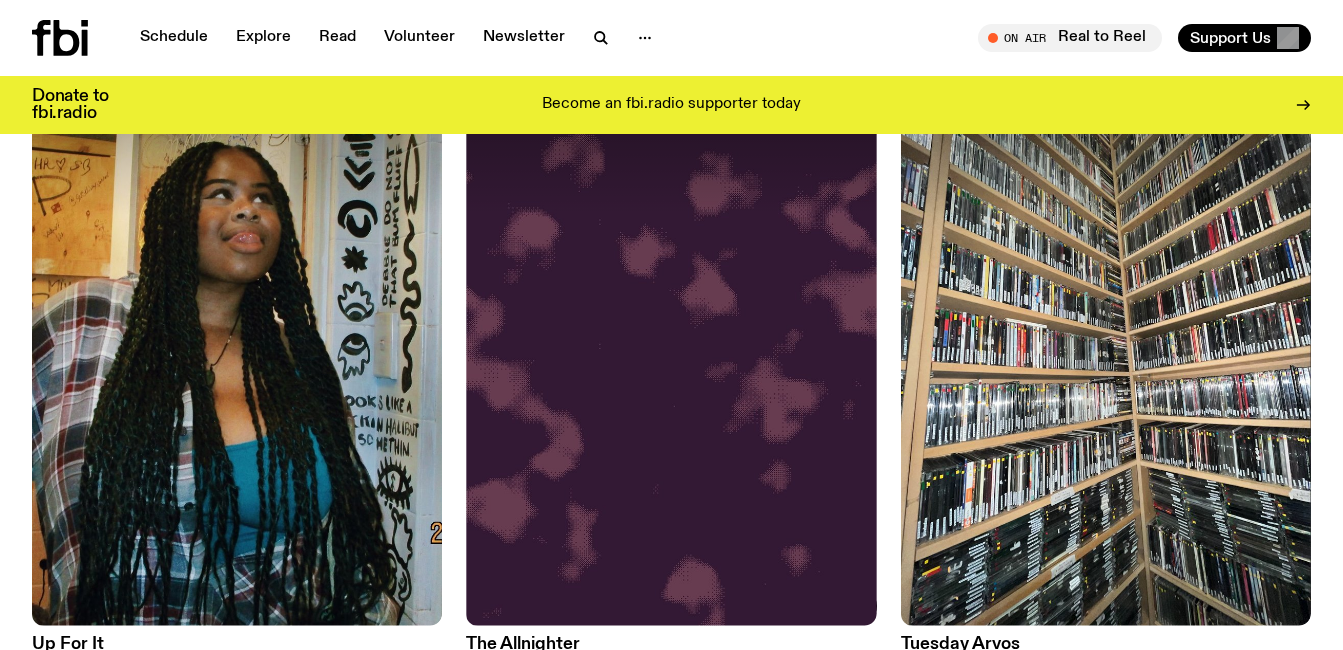 scroll, scrollTop: 0, scrollLeft: 0, axis: both 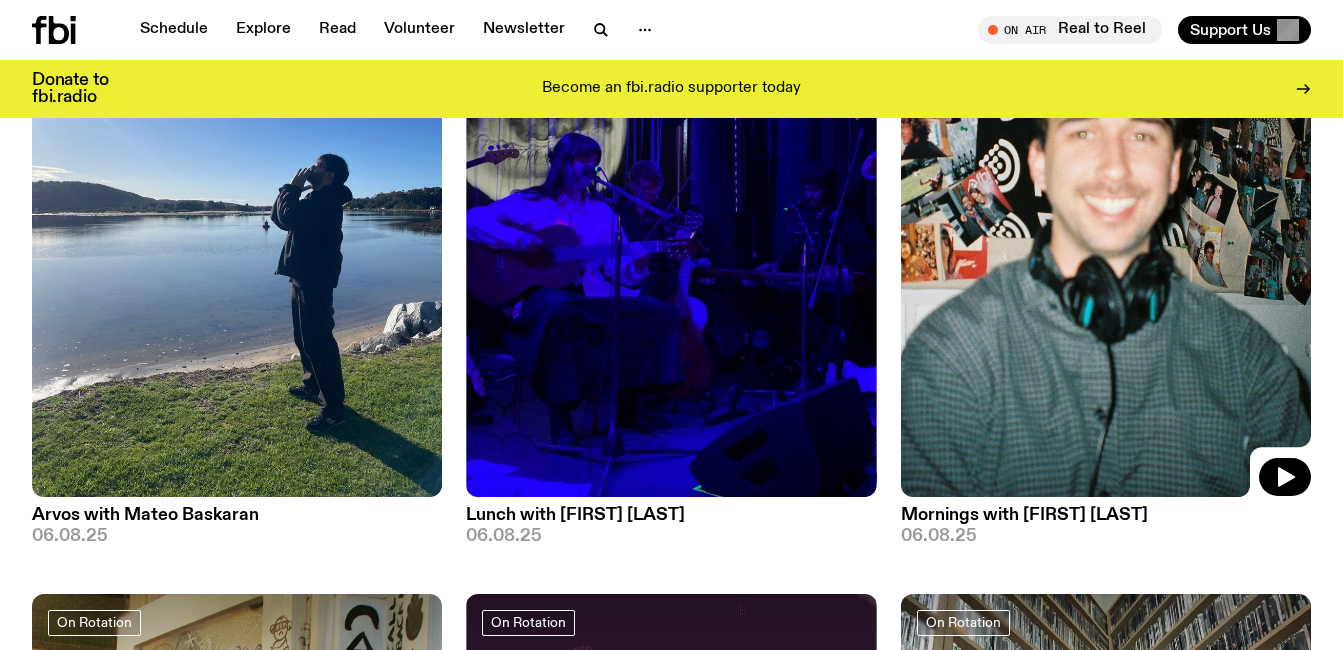 click 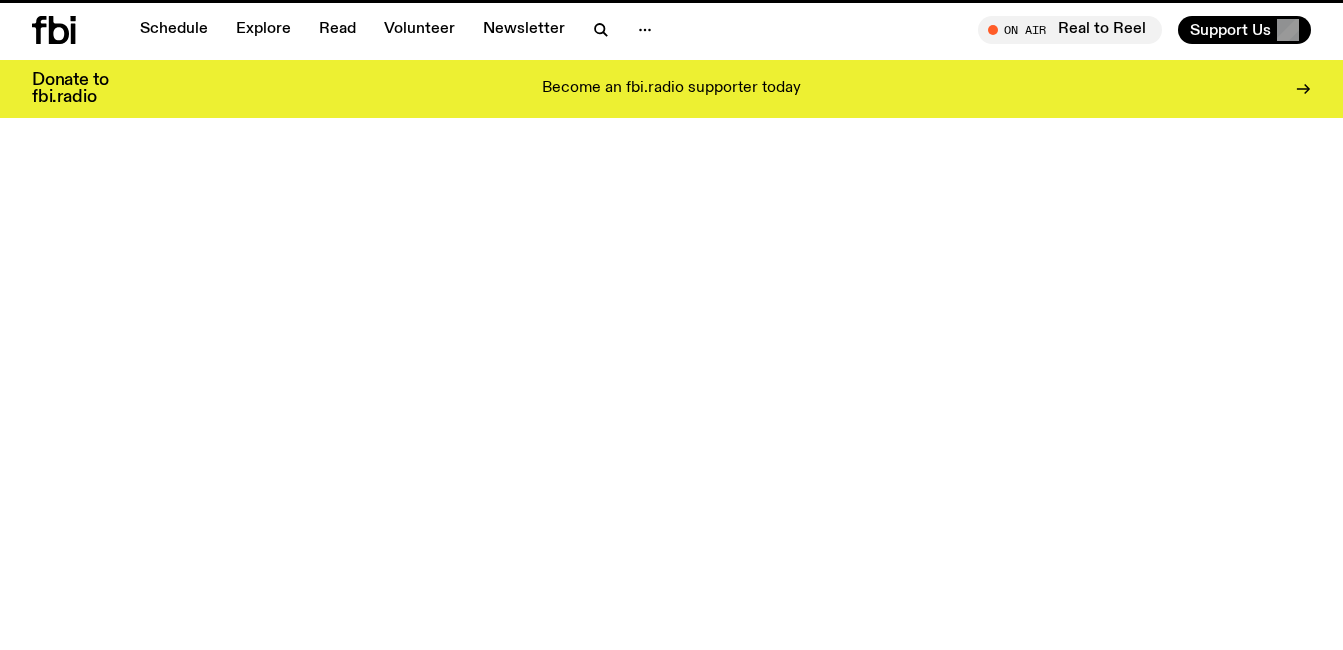 scroll, scrollTop: 0, scrollLeft: 0, axis: both 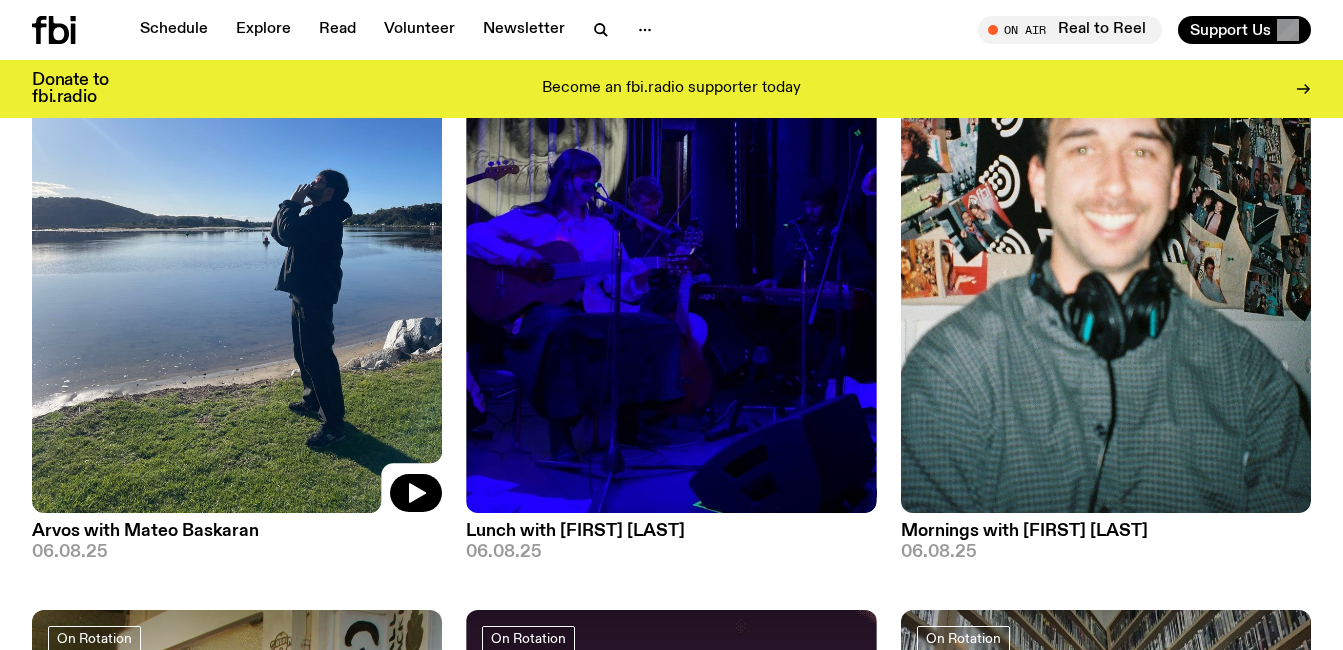 click 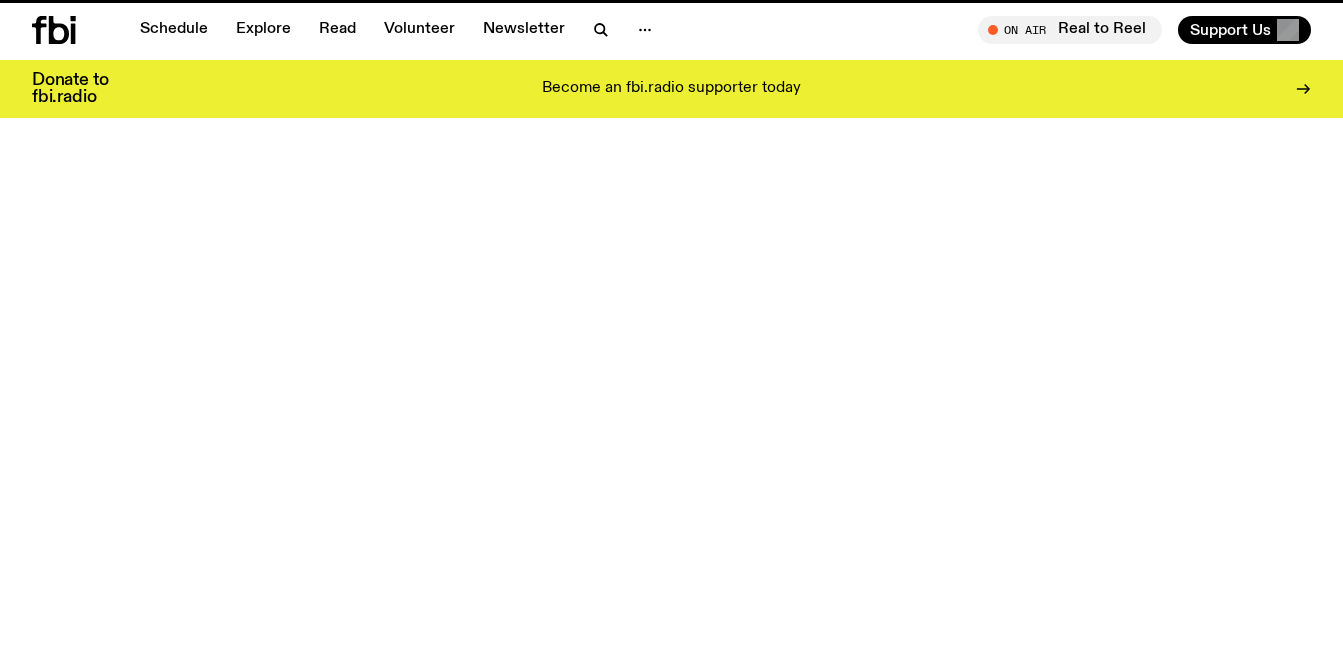 scroll, scrollTop: 0, scrollLeft: 0, axis: both 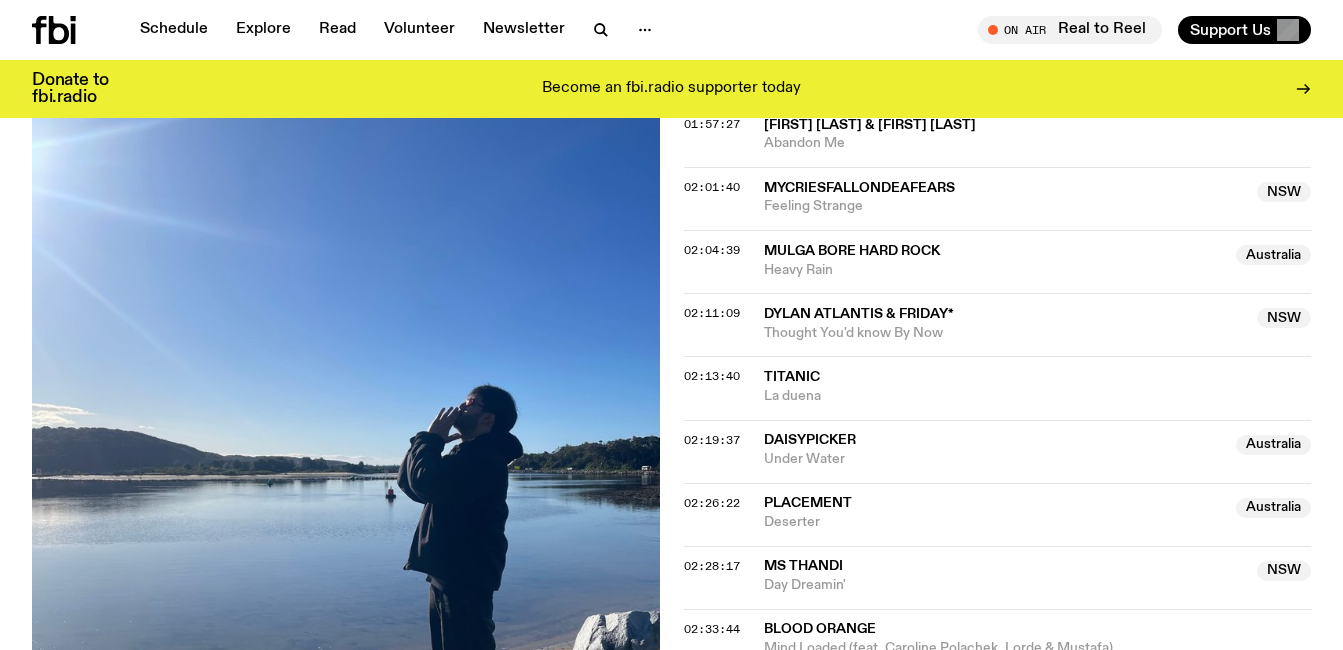click on "Placement" at bounding box center (994, 503) 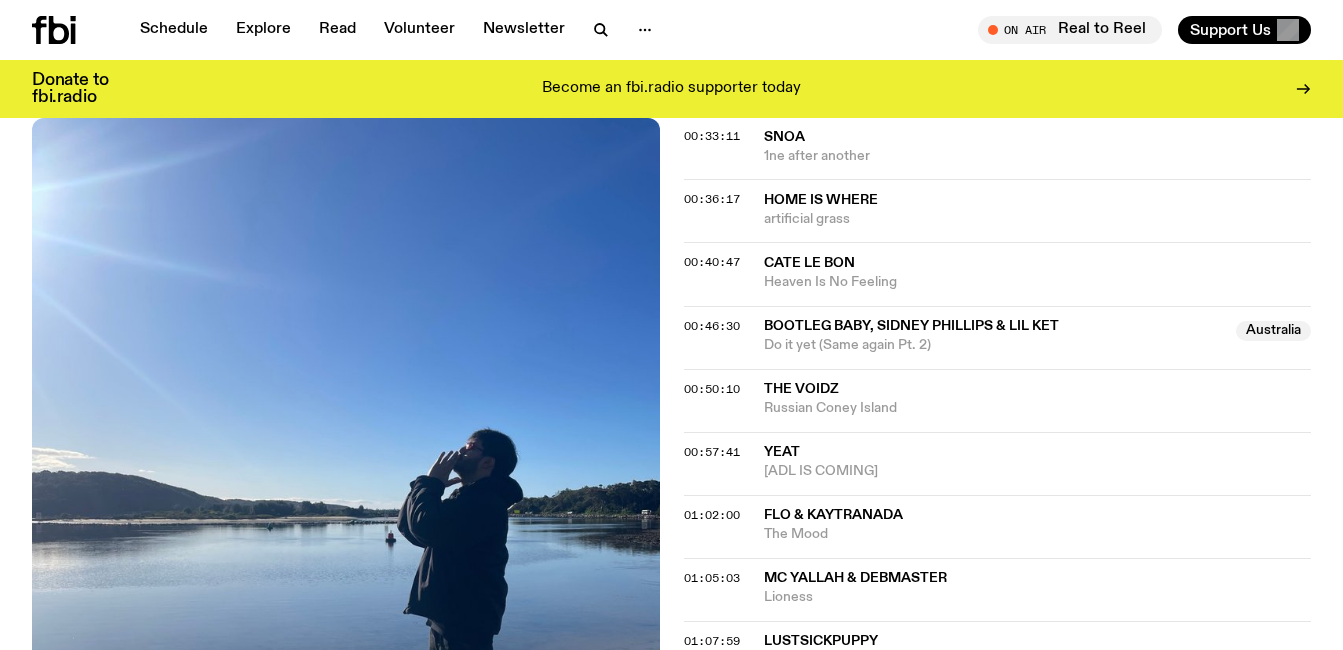 scroll, scrollTop: 832, scrollLeft: 0, axis: vertical 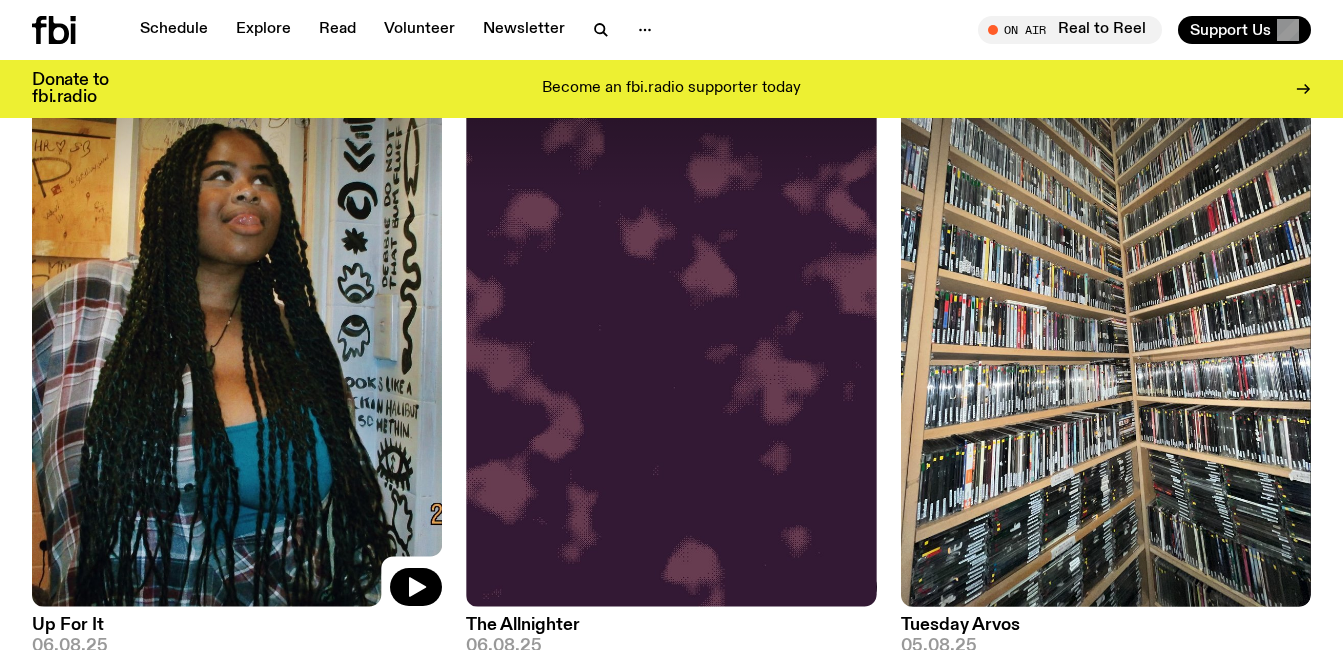 click 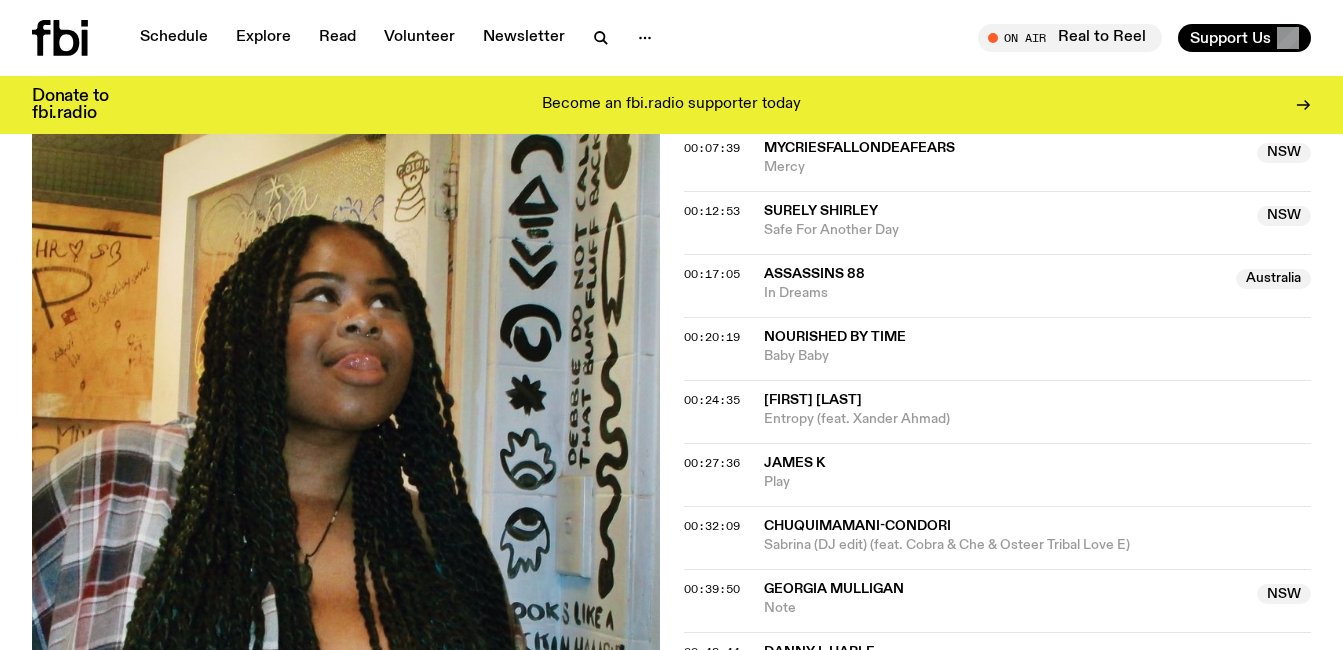 scroll, scrollTop: 0, scrollLeft: 0, axis: both 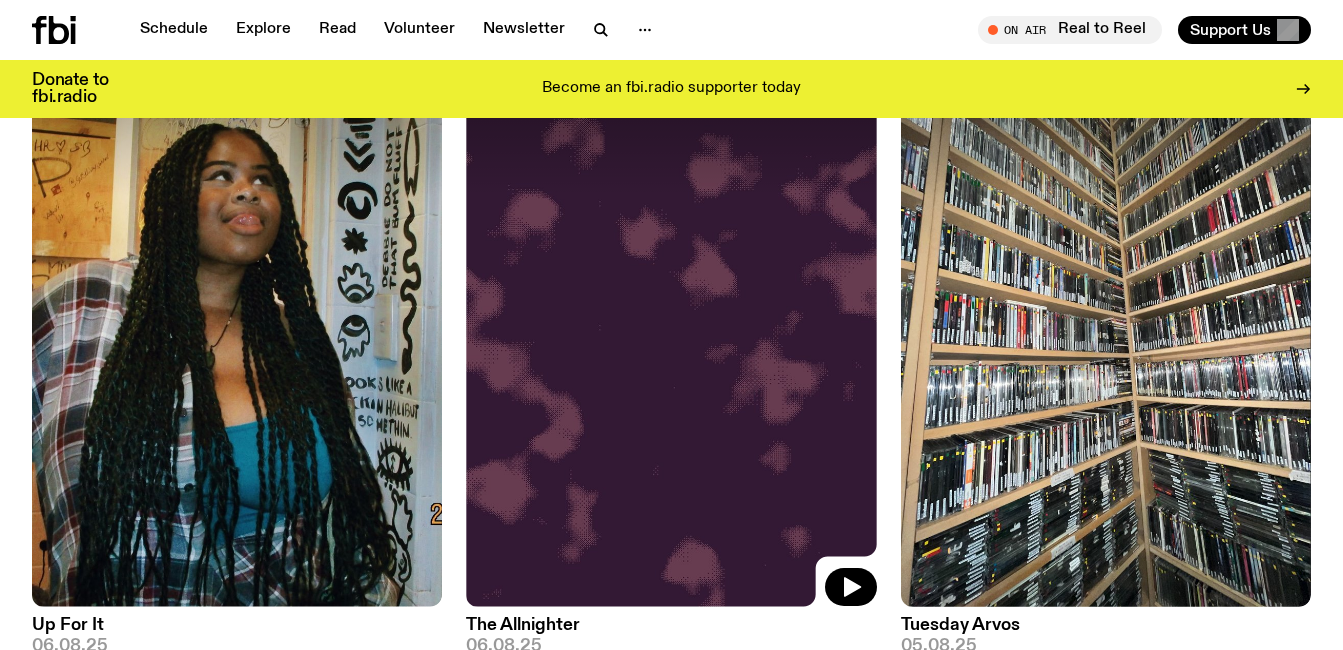 click 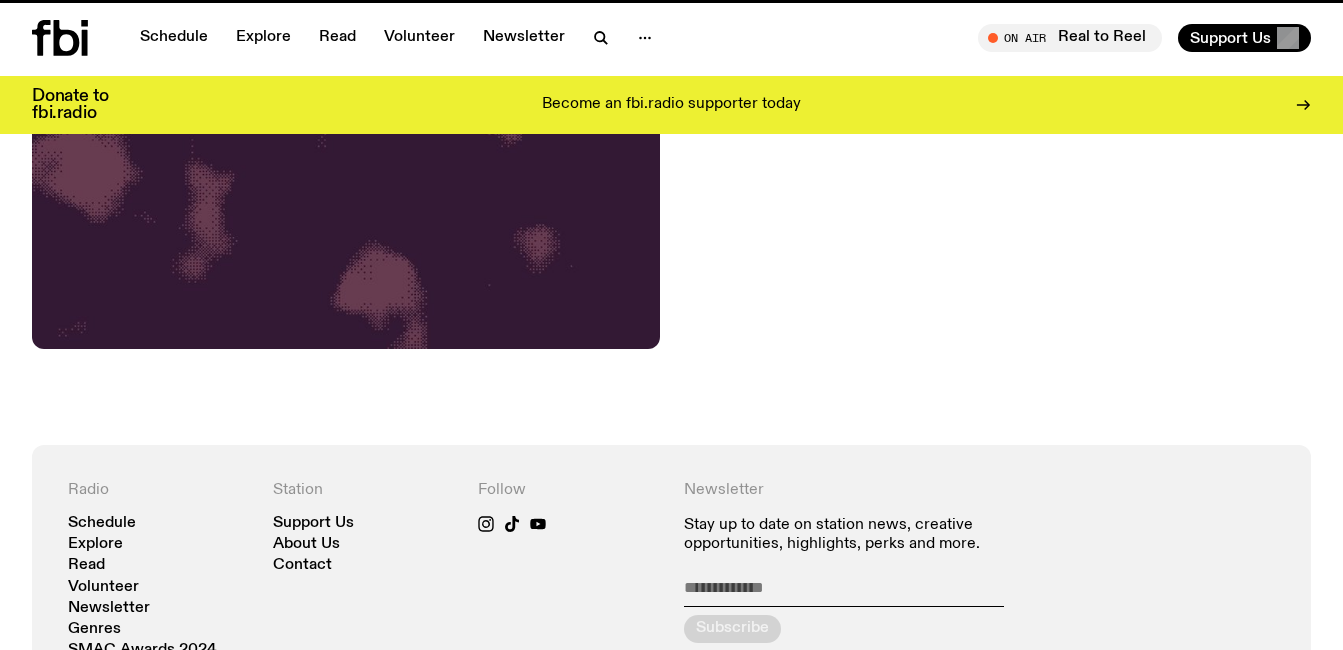 scroll, scrollTop: 0, scrollLeft: 0, axis: both 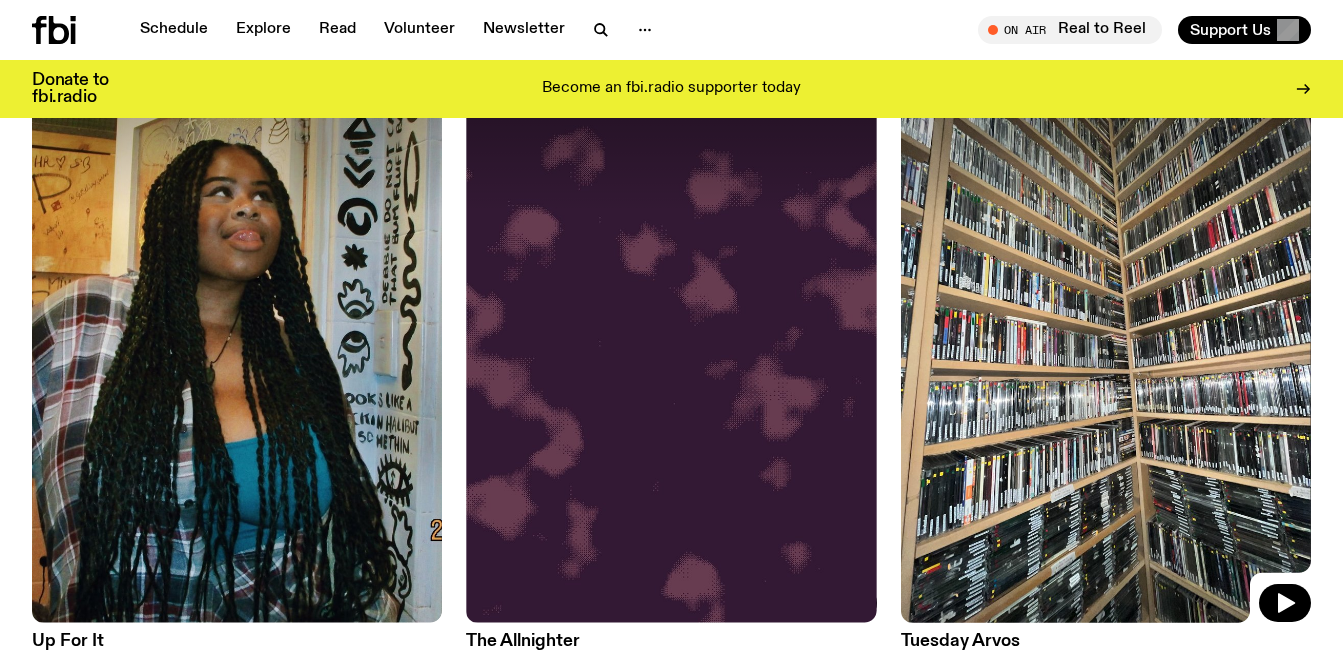 click 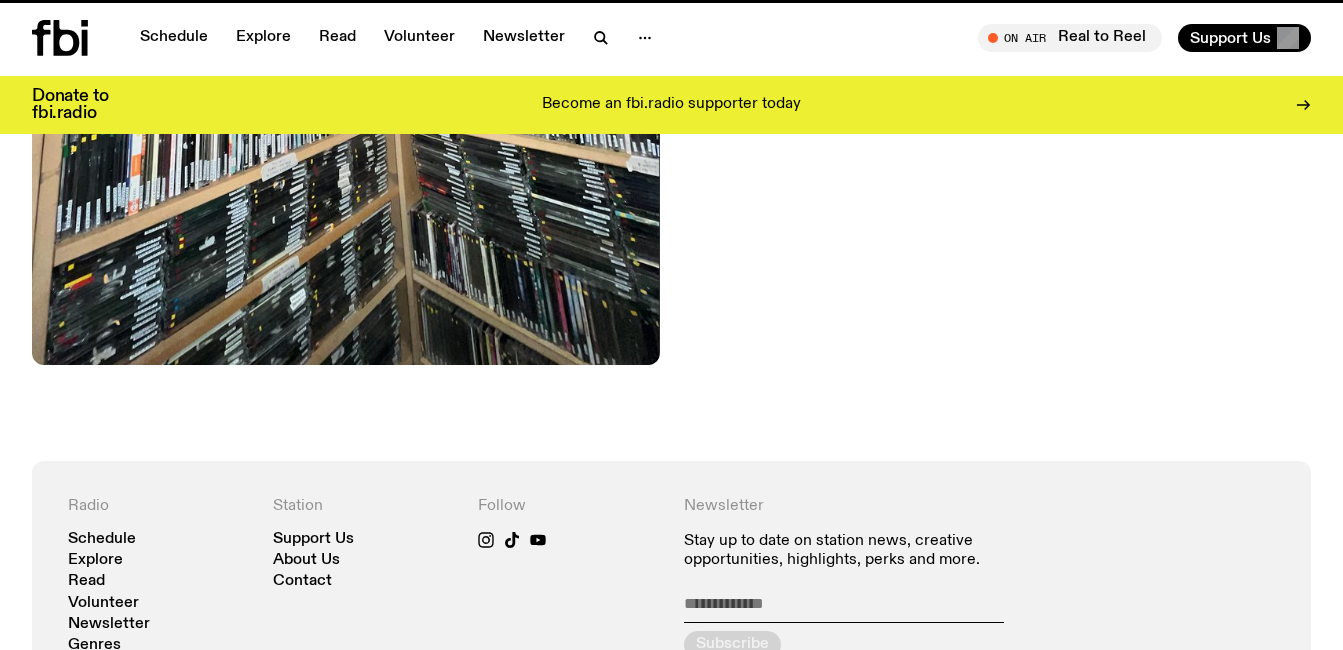 scroll, scrollTop: 0, scrollLeft: 0, axis: both 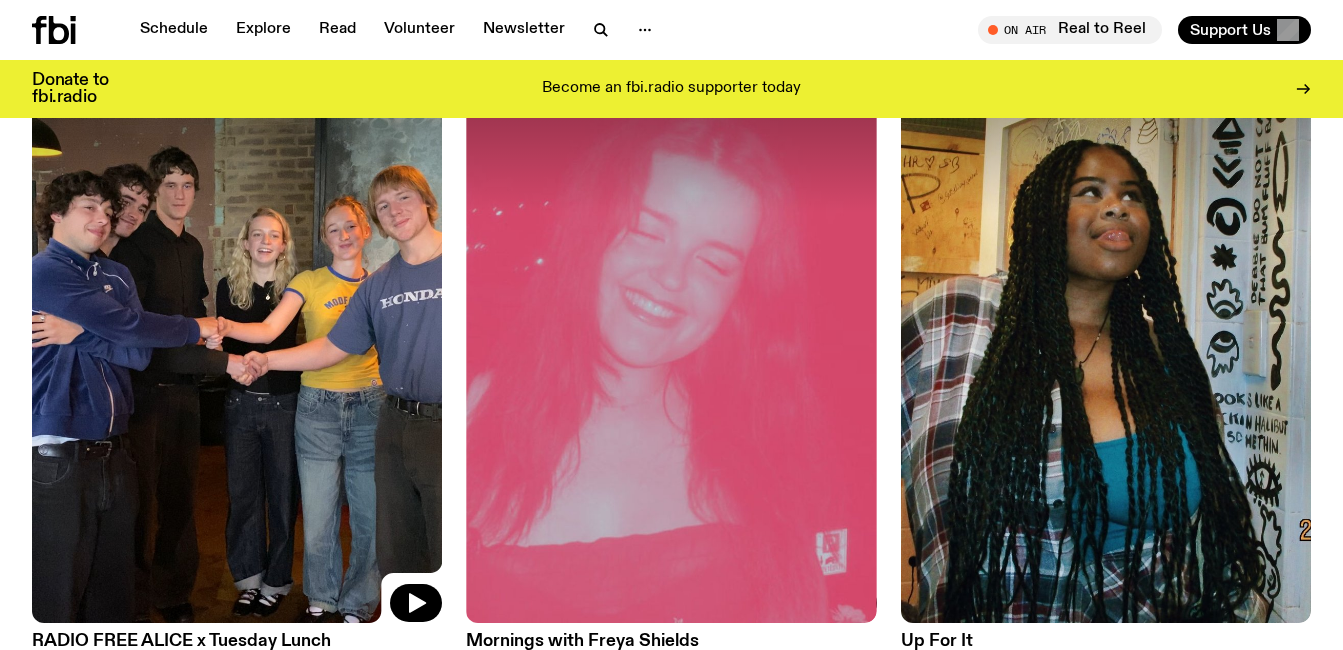 click 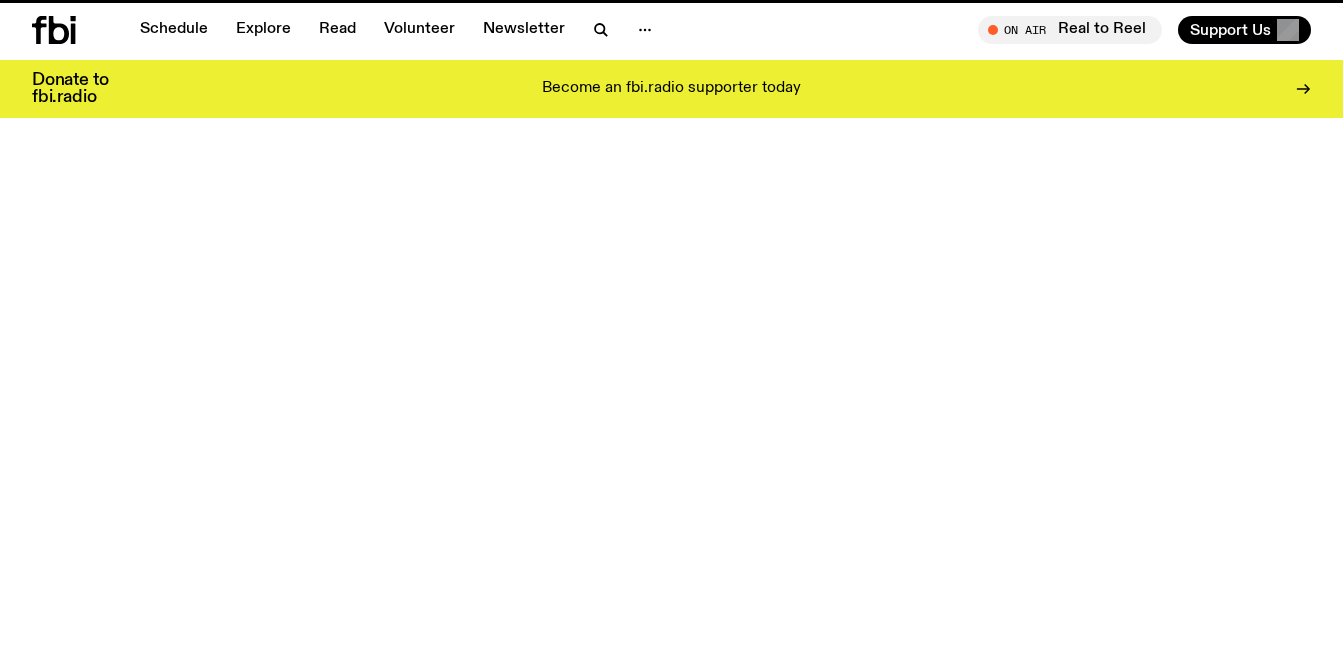 scroll, scrollTop: 0, scrollLeft: 0, axis: both 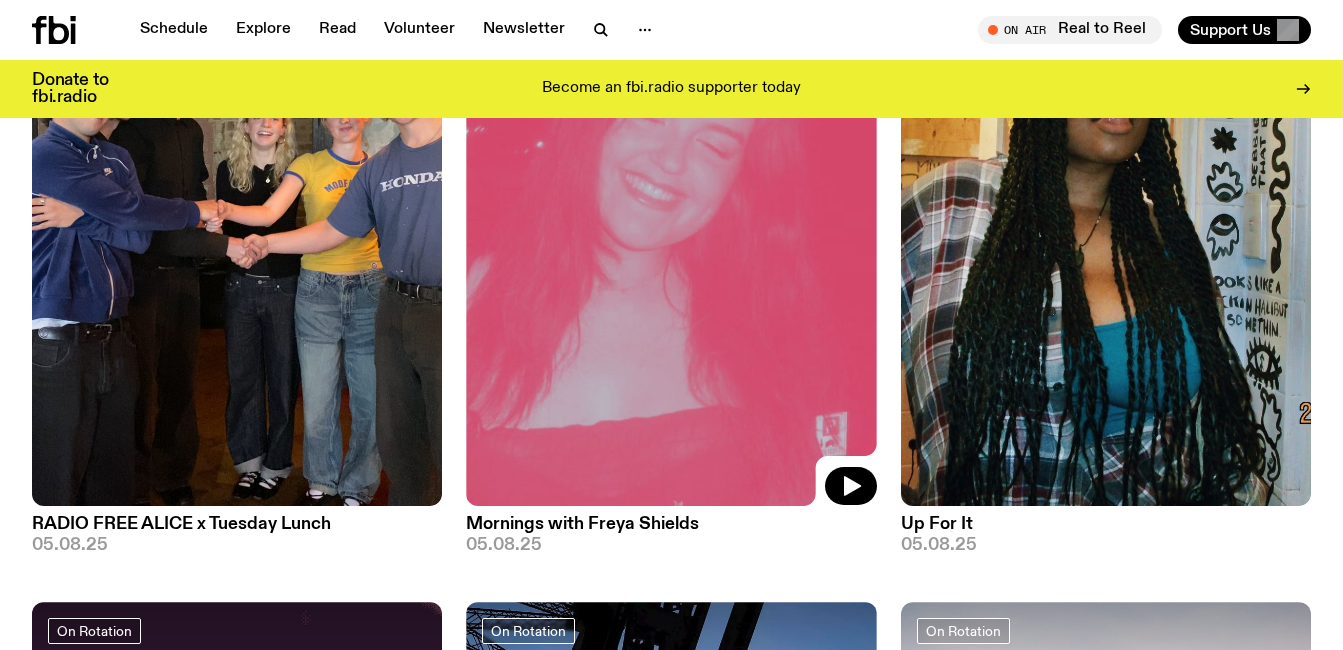 click 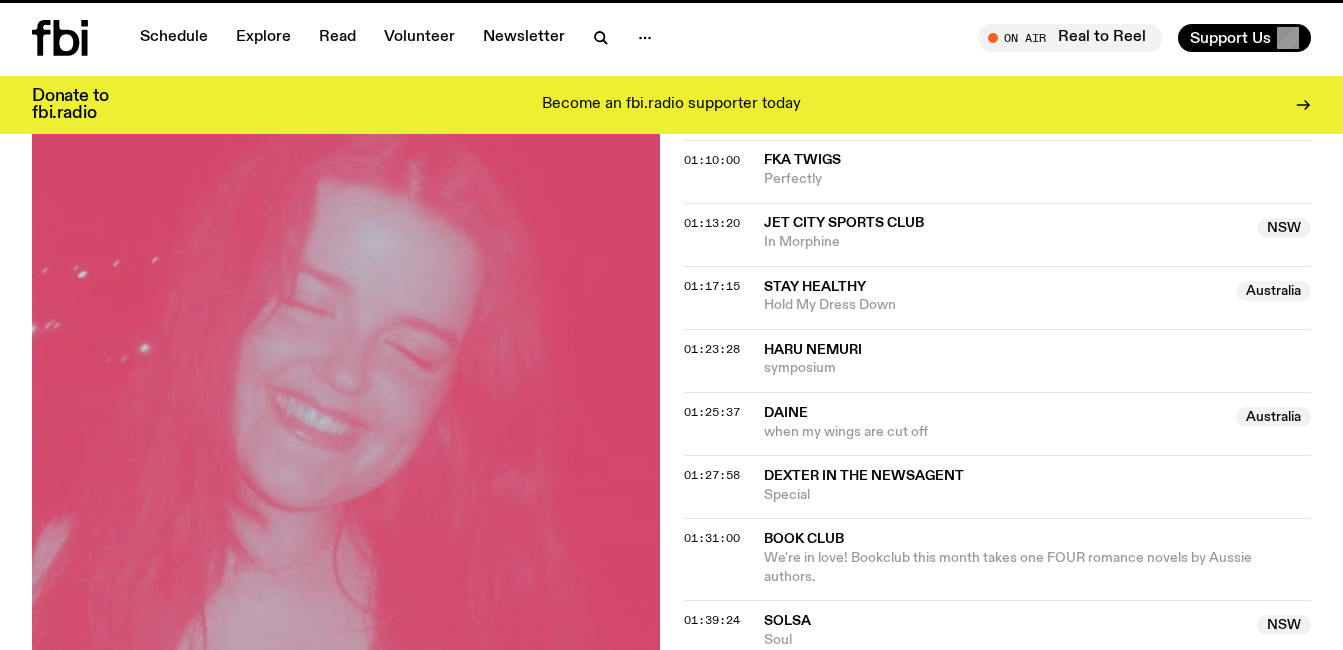 scroll, scrollTop: 0, scrollLeft: 0, axis: both 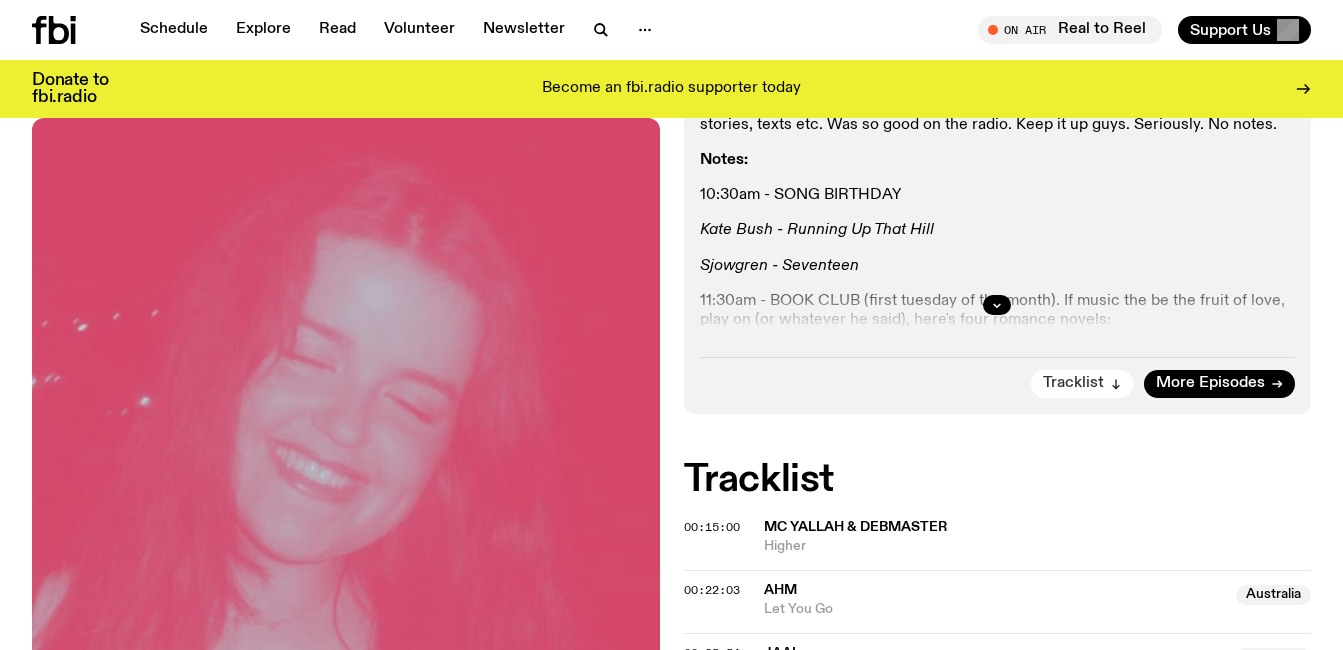 click on "Tracklist" 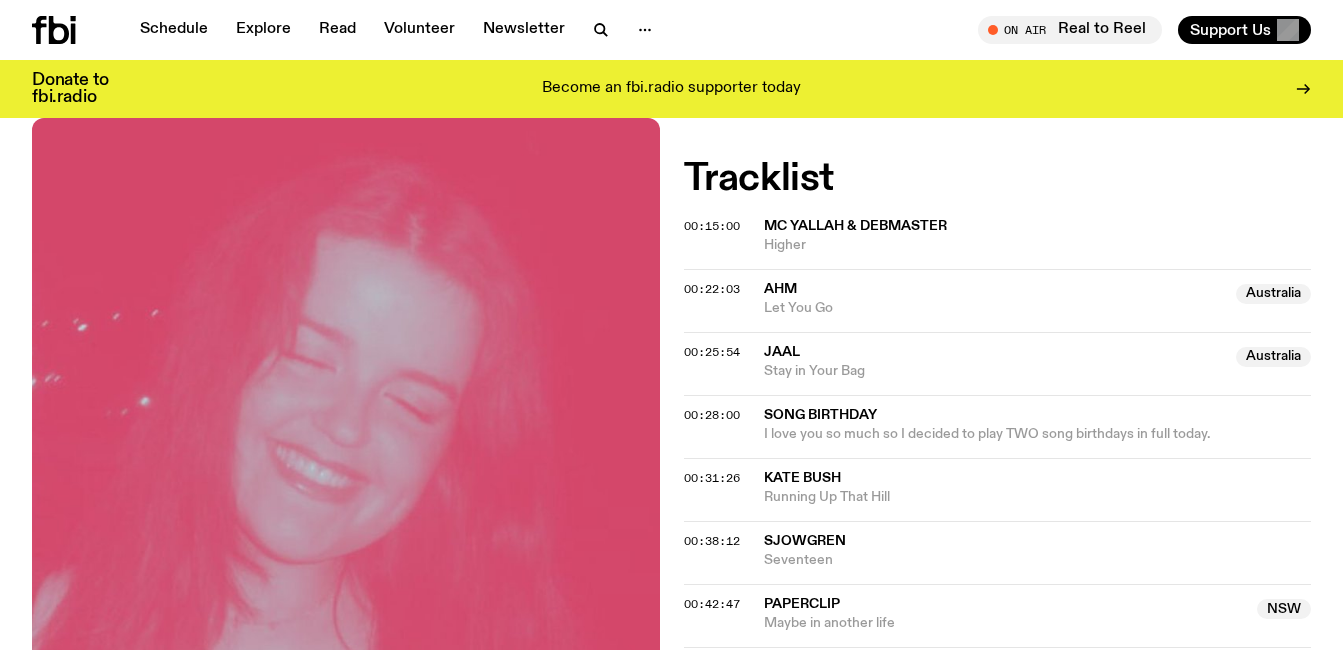 scroll, scrollTop: 776, scrollLeft: 0, axis: vertical 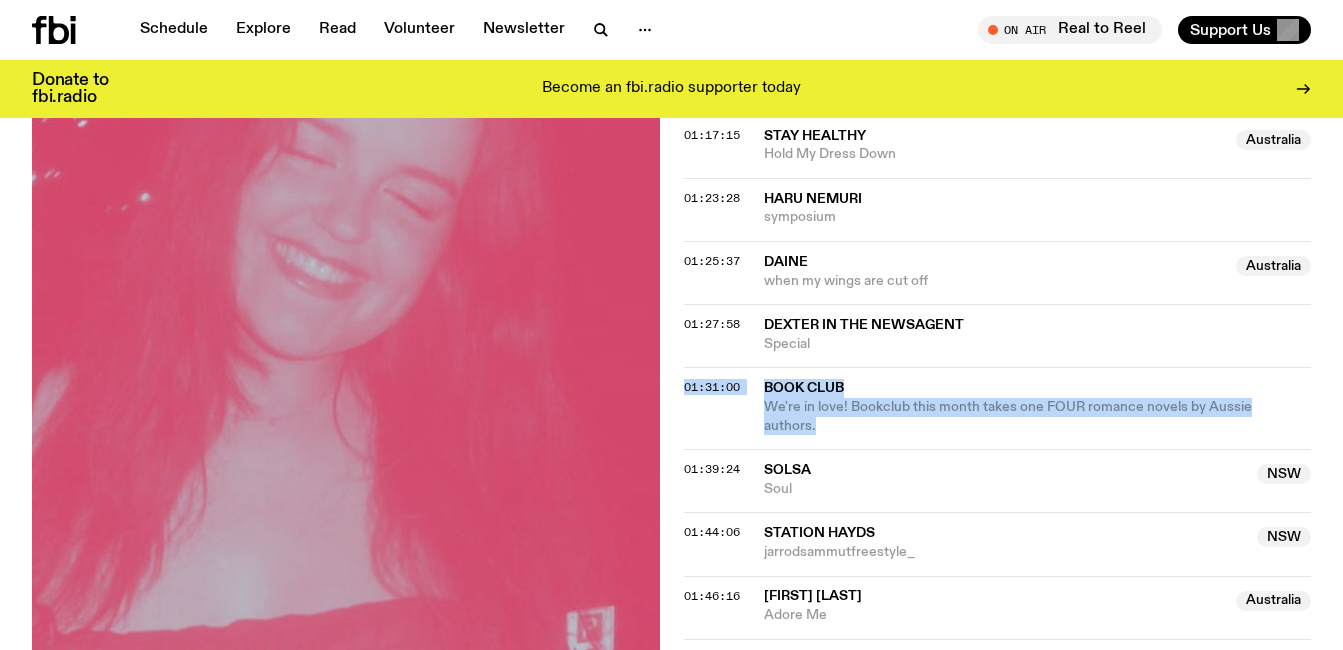 drag, startPoint x: 1341, startPoint y: 350, endPoint x: 1353, endPoint y: 369, distance: 22.472204 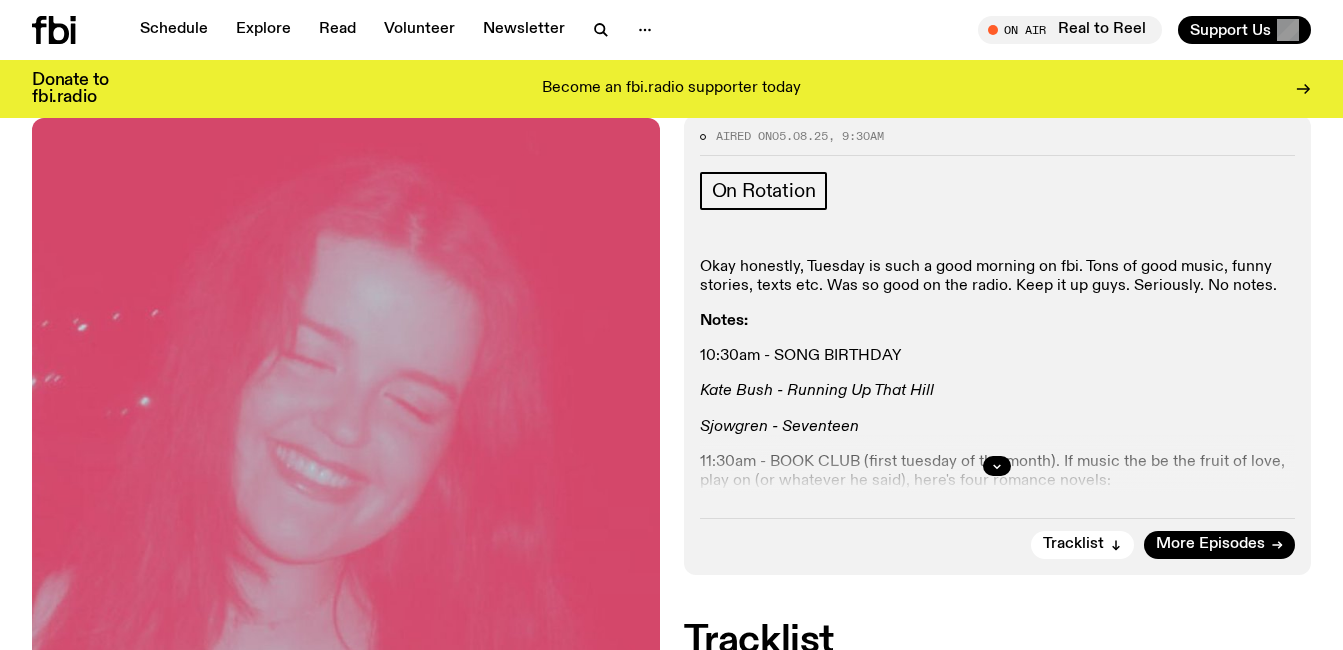 scroll, scrollTop: 293, scrollLeft: 0, axis: vertical 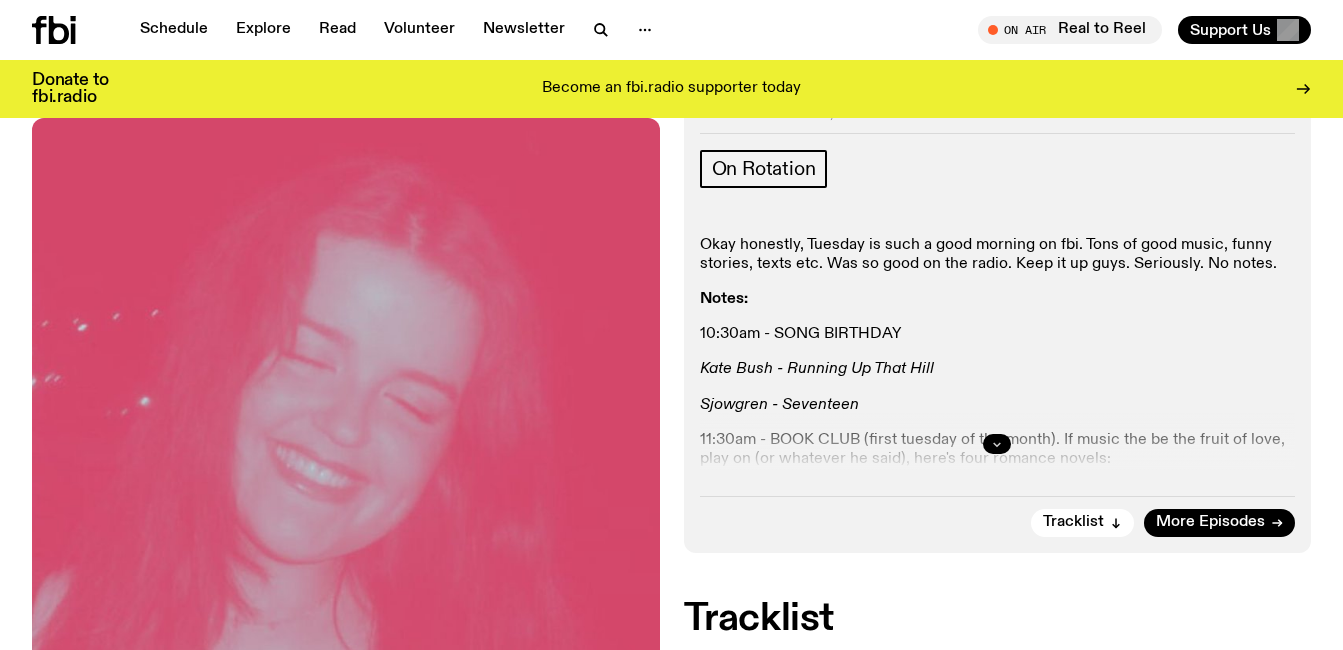 click at bounding box center [997, 444] 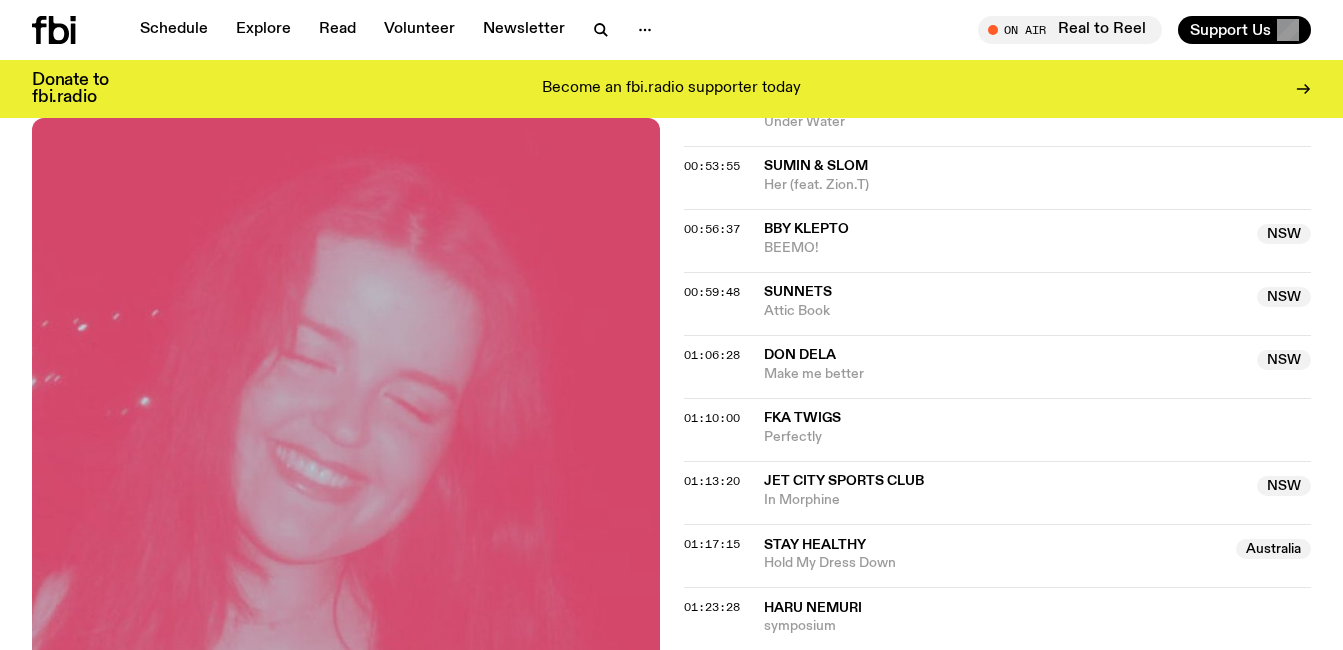 scroll, scrollTop: 1805, scrollLeft: 0, axis: vertical 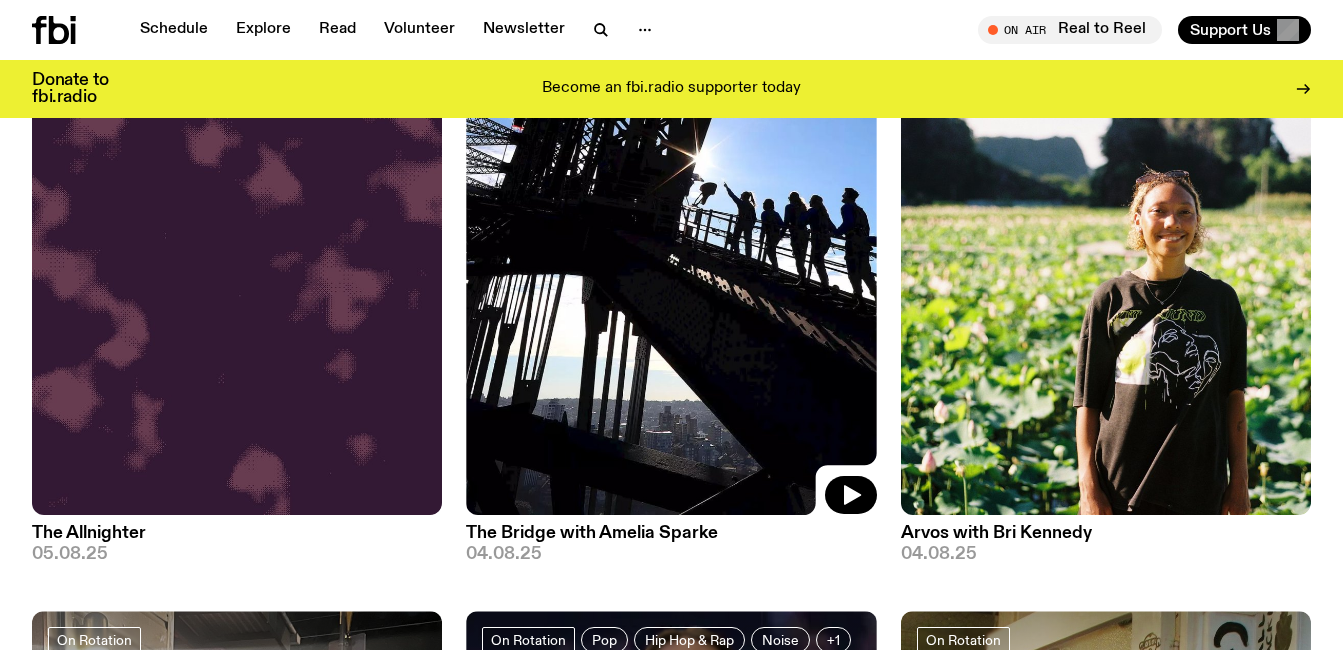 click 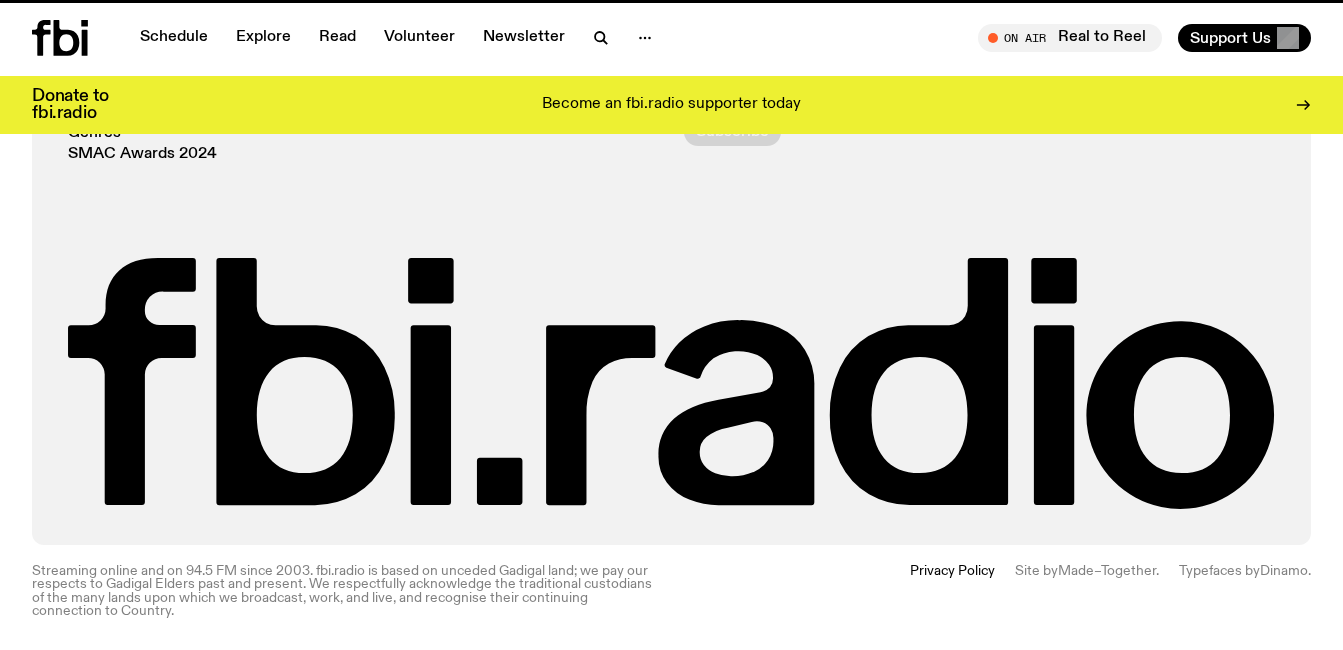 scroll, scrollTop: 0, scrollLeft: 0, axis: both 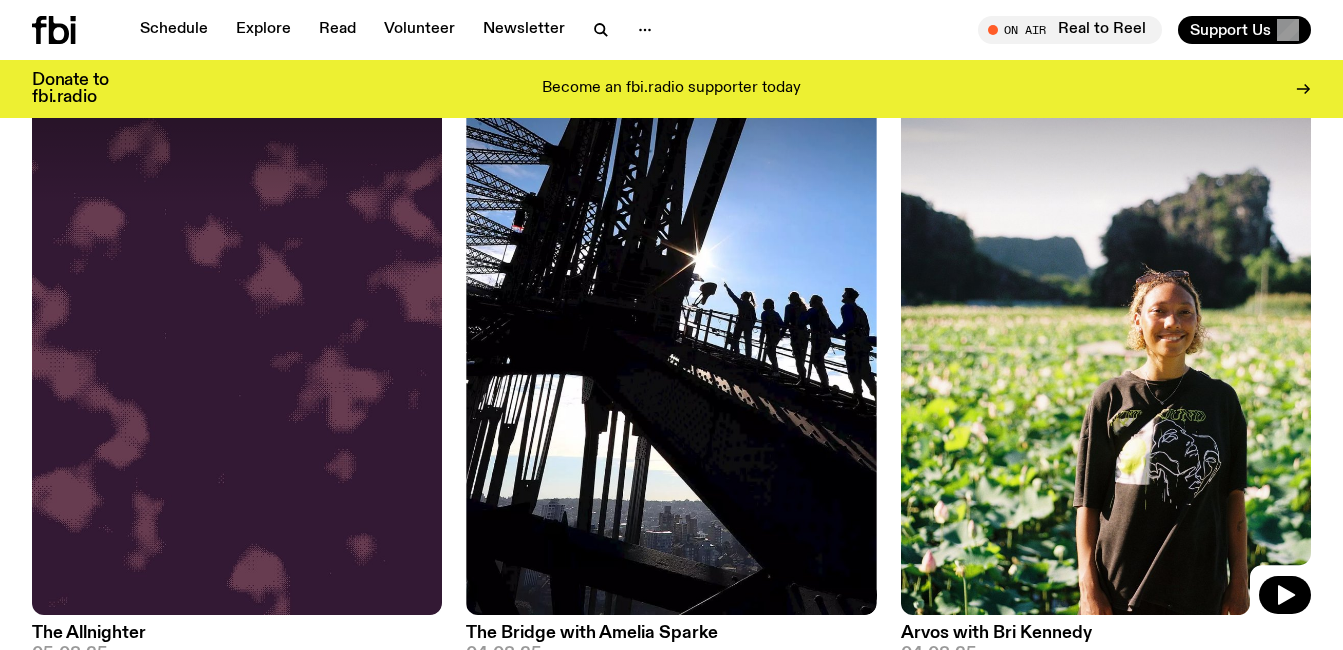 click 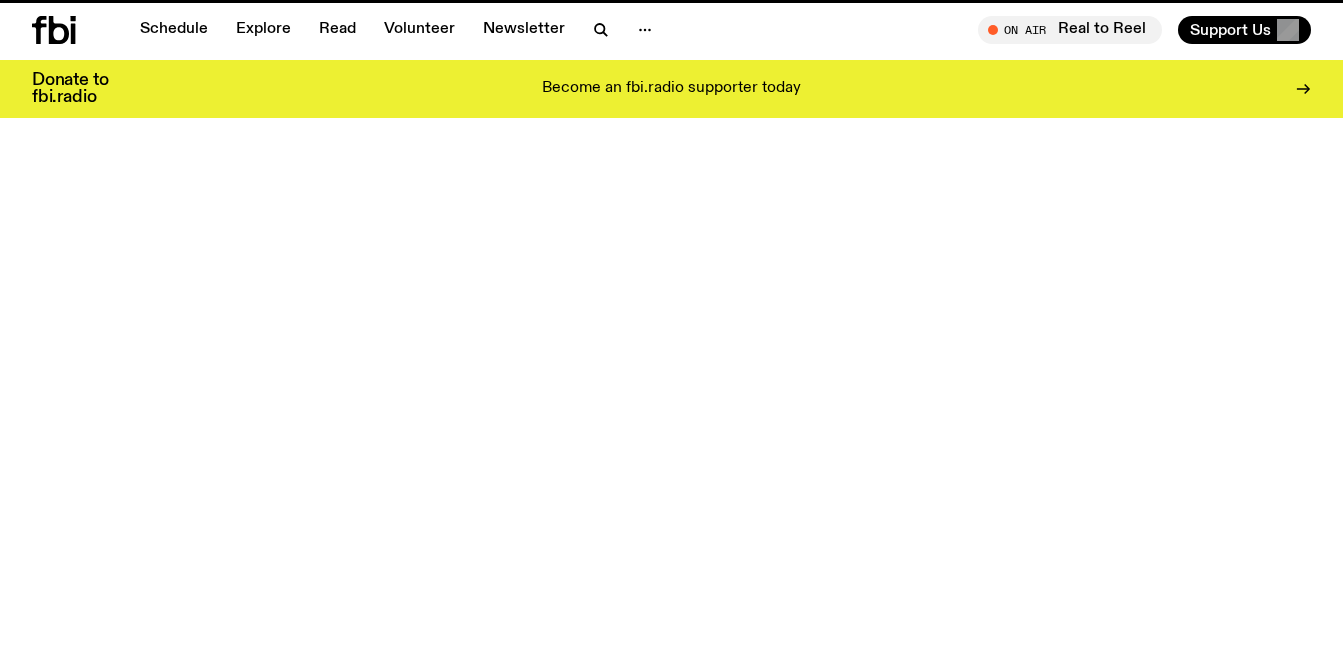scroll, scrollTop: 0, scrollLeft: 0, axis: both 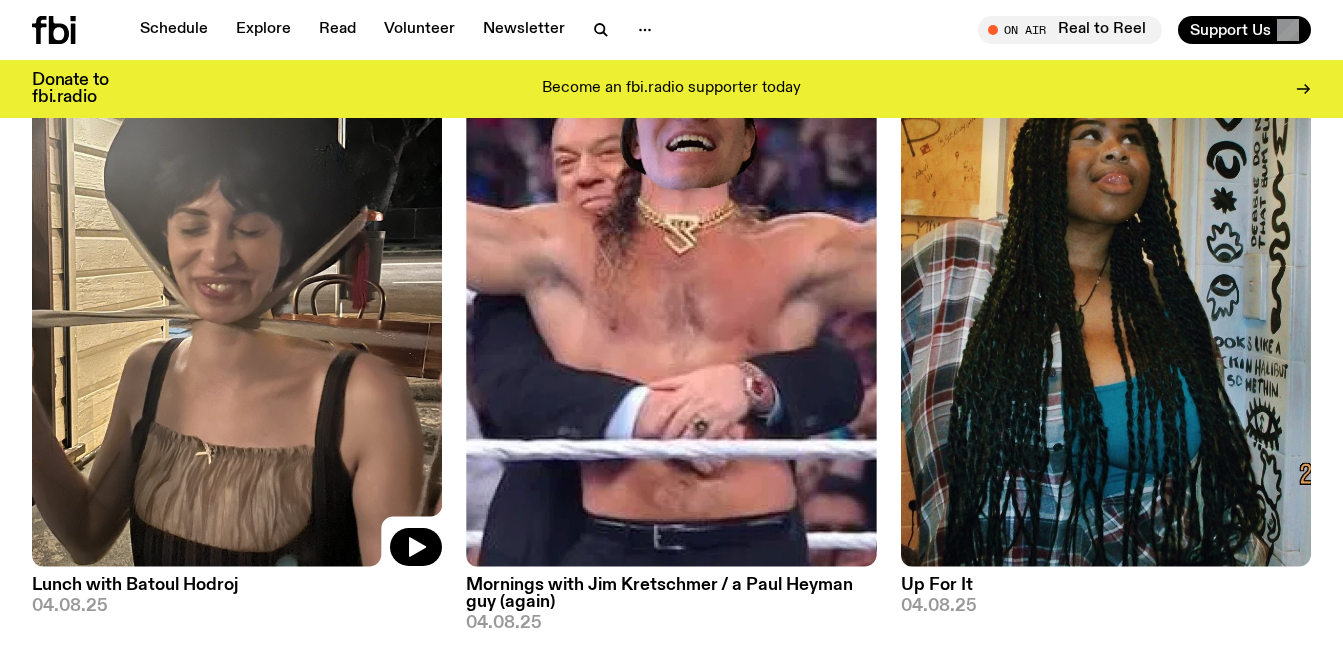 click 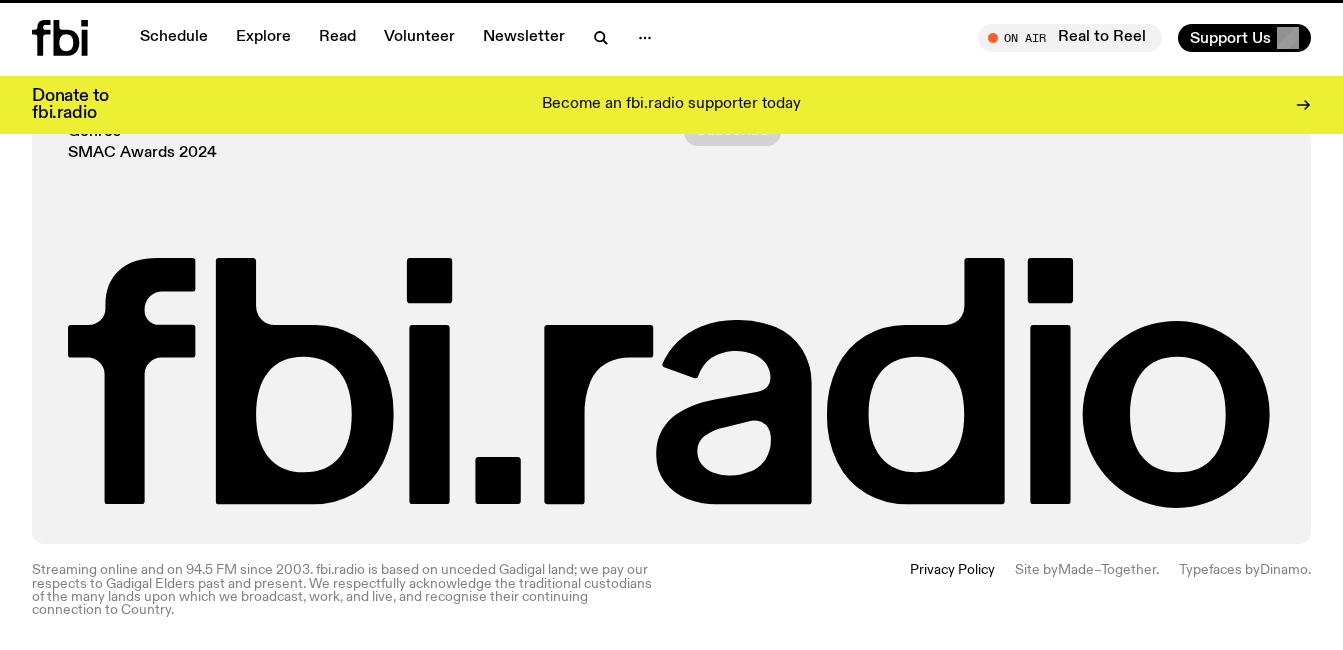 scroll, scrollTop: 0, scrollLeft: 0, axis: both 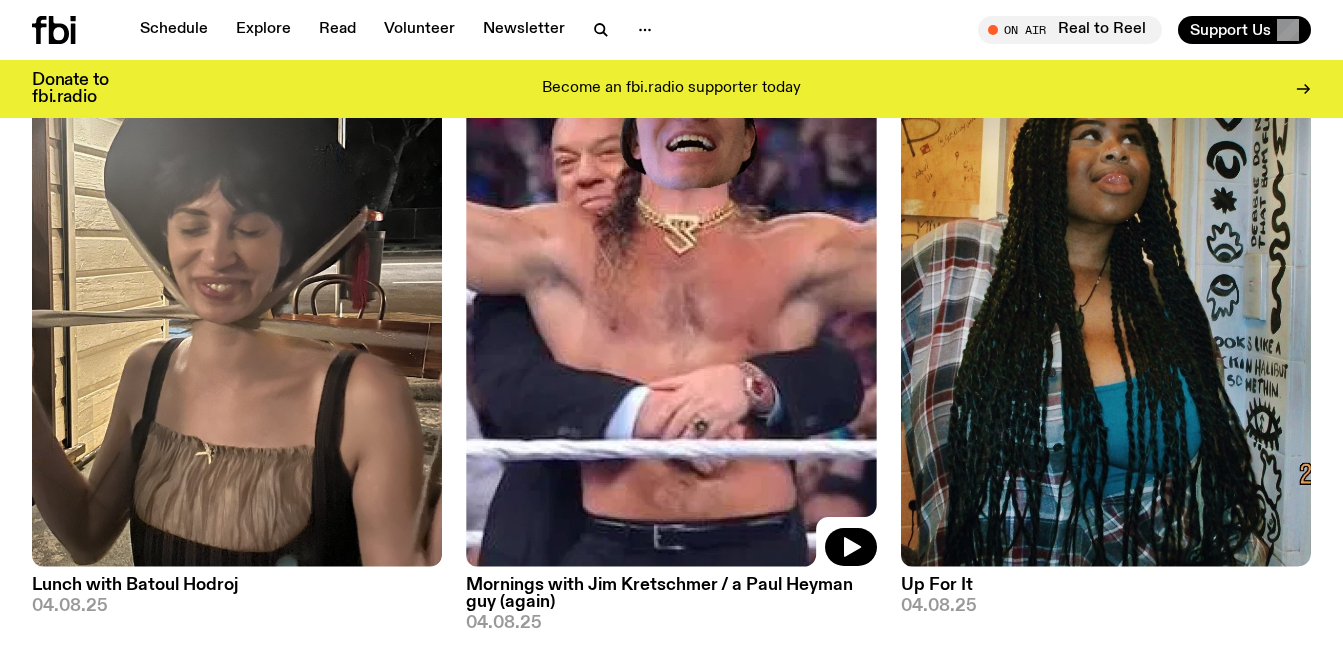 click 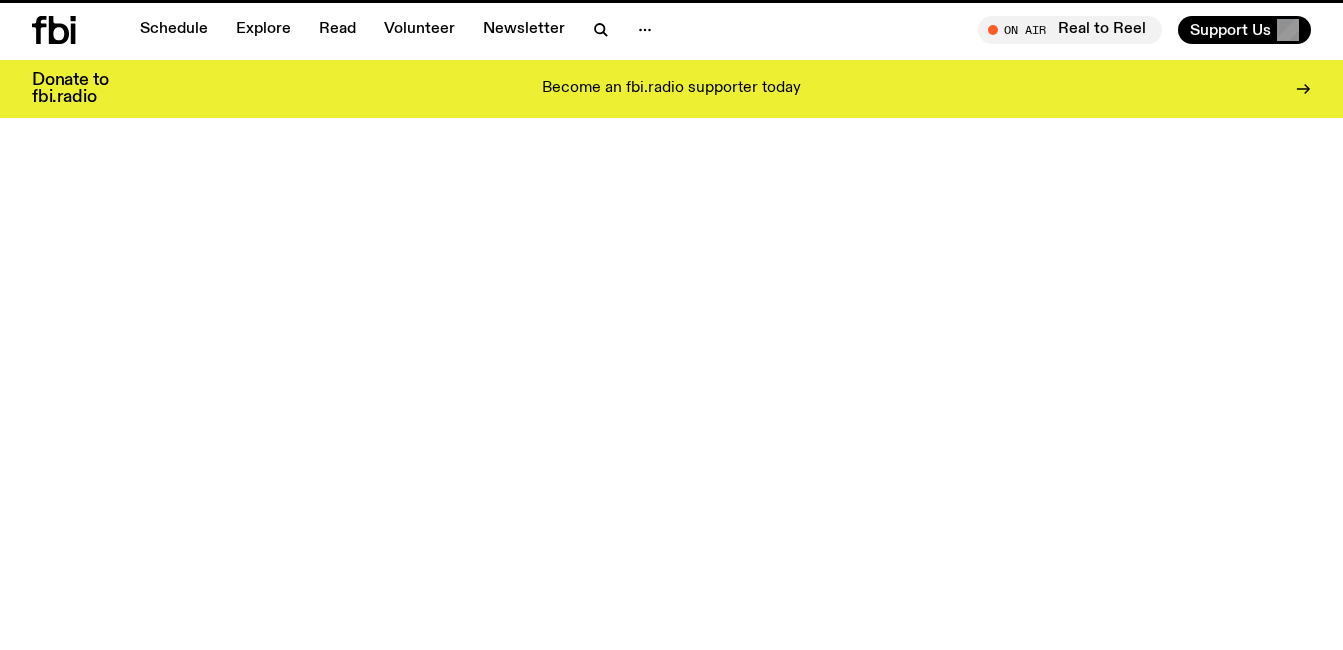 scroll, scrollTop: 0, scrollLeft: 0, axis: both 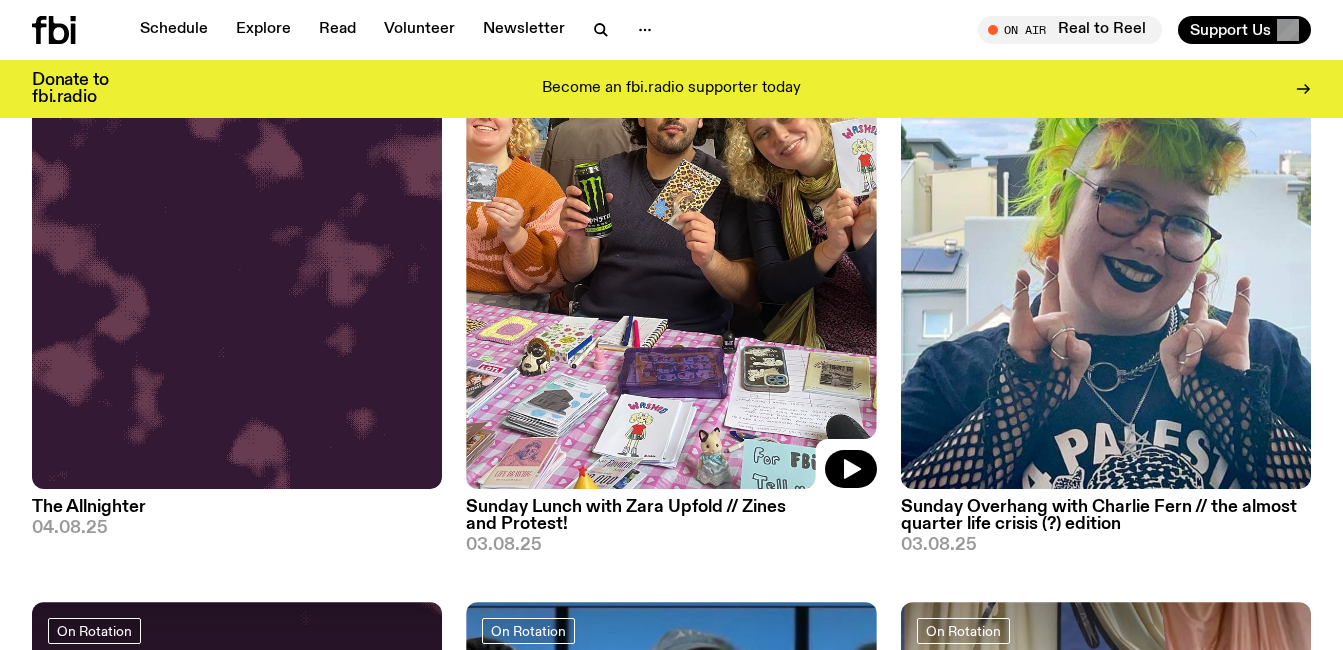 click 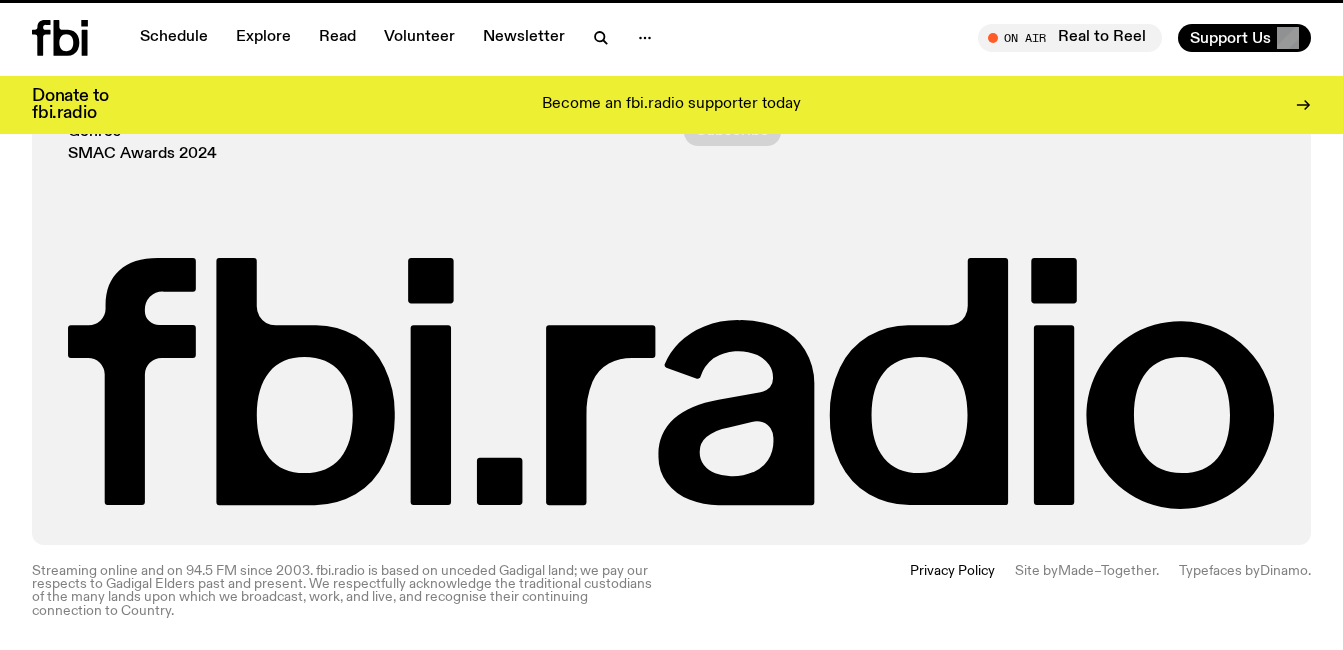 scroll, scrollTop: 0, scrollLeft: 0, axis: both 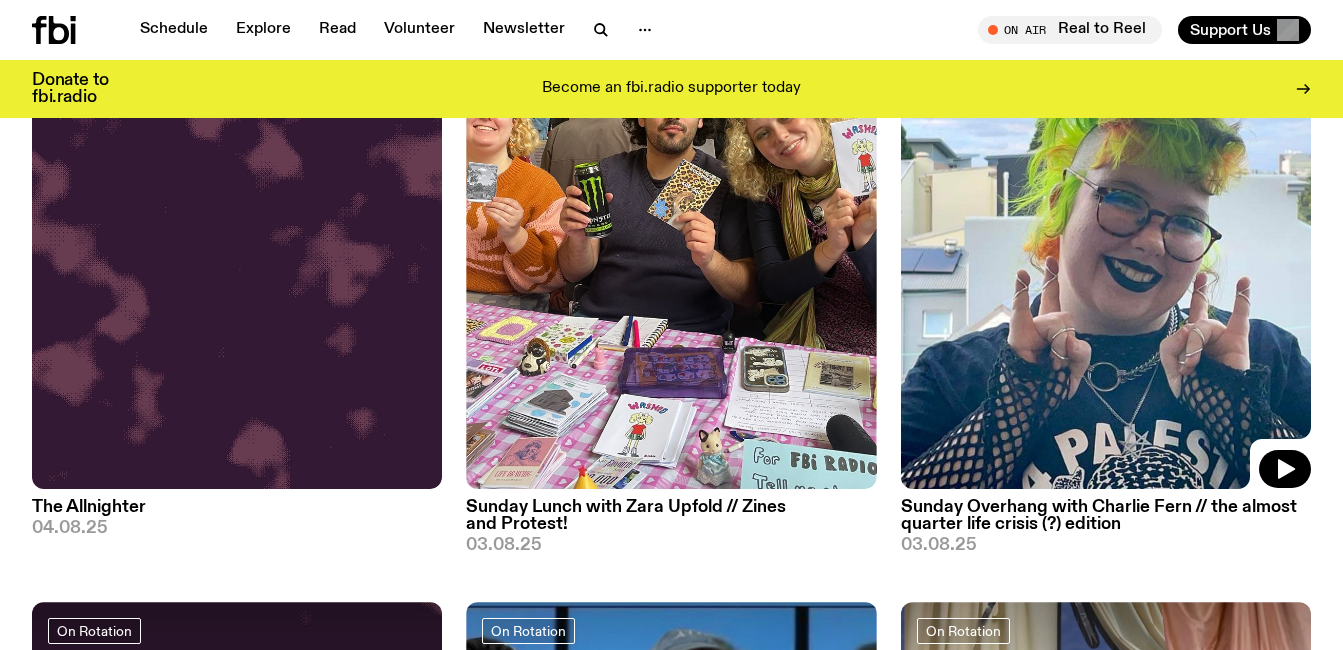 click 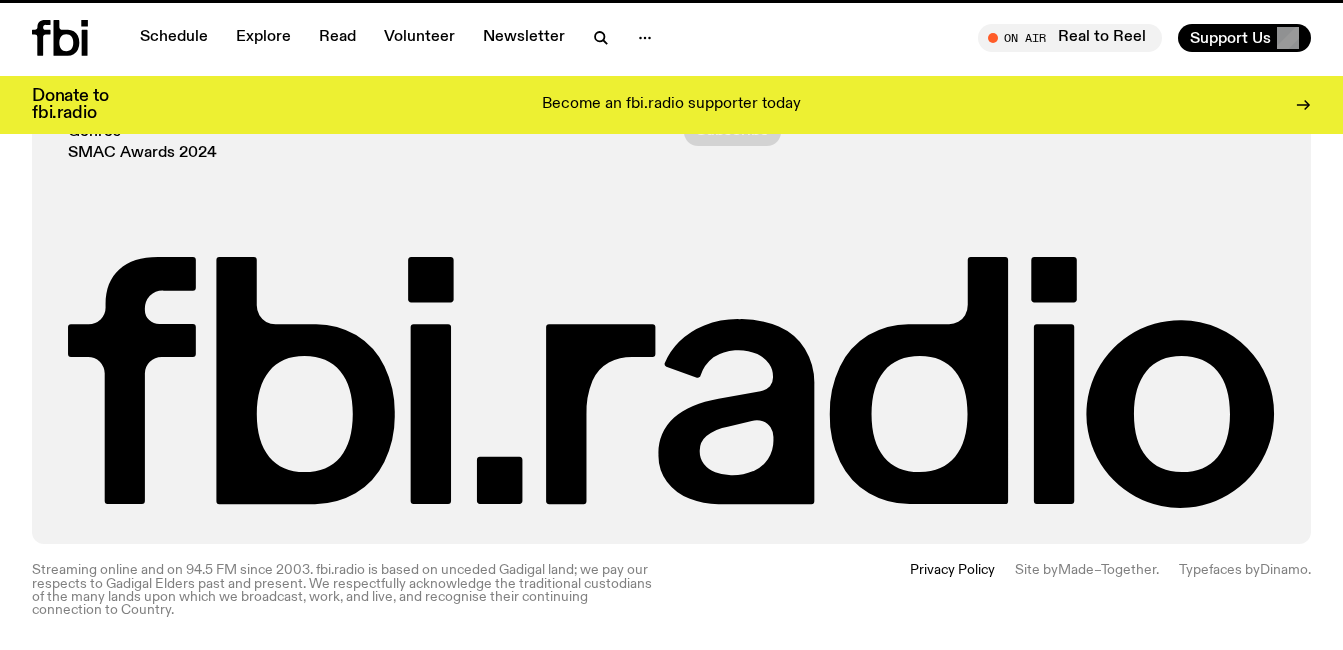 scroll, scrollTop: 0, scrollLeft: 0, axis: both 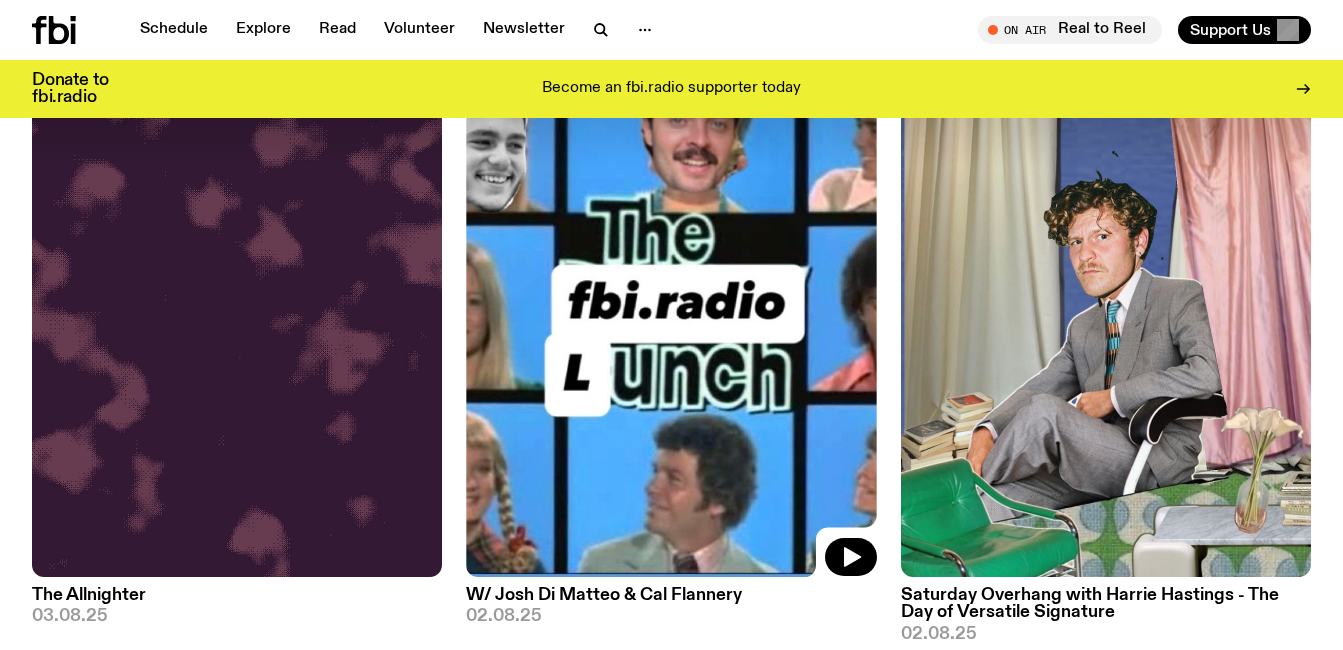 click 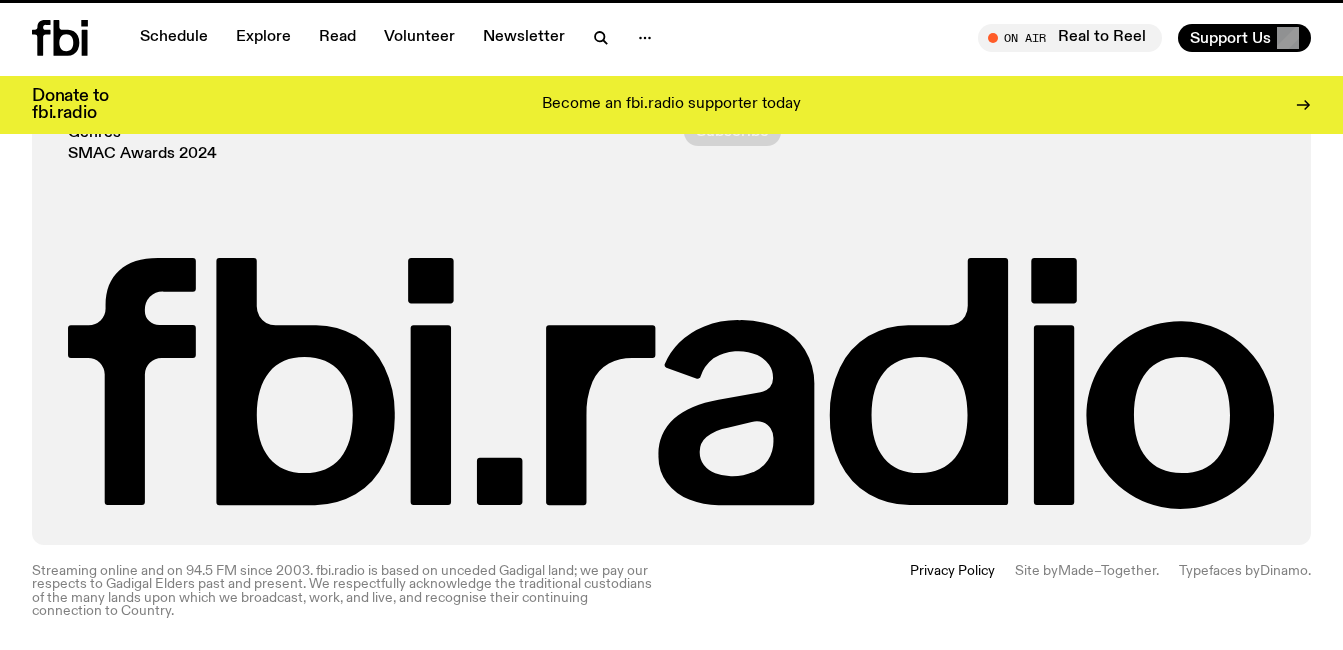 scroll, scrollTop: 0, scrollLeft: 0, axis: both 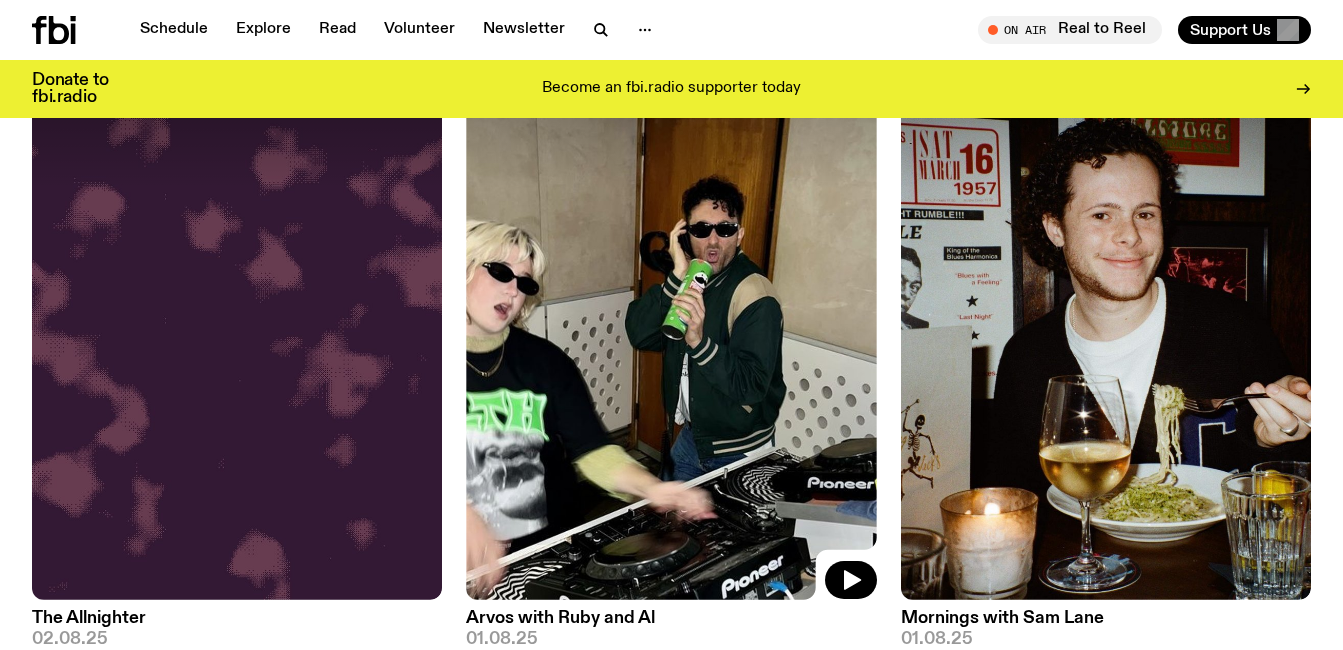 click 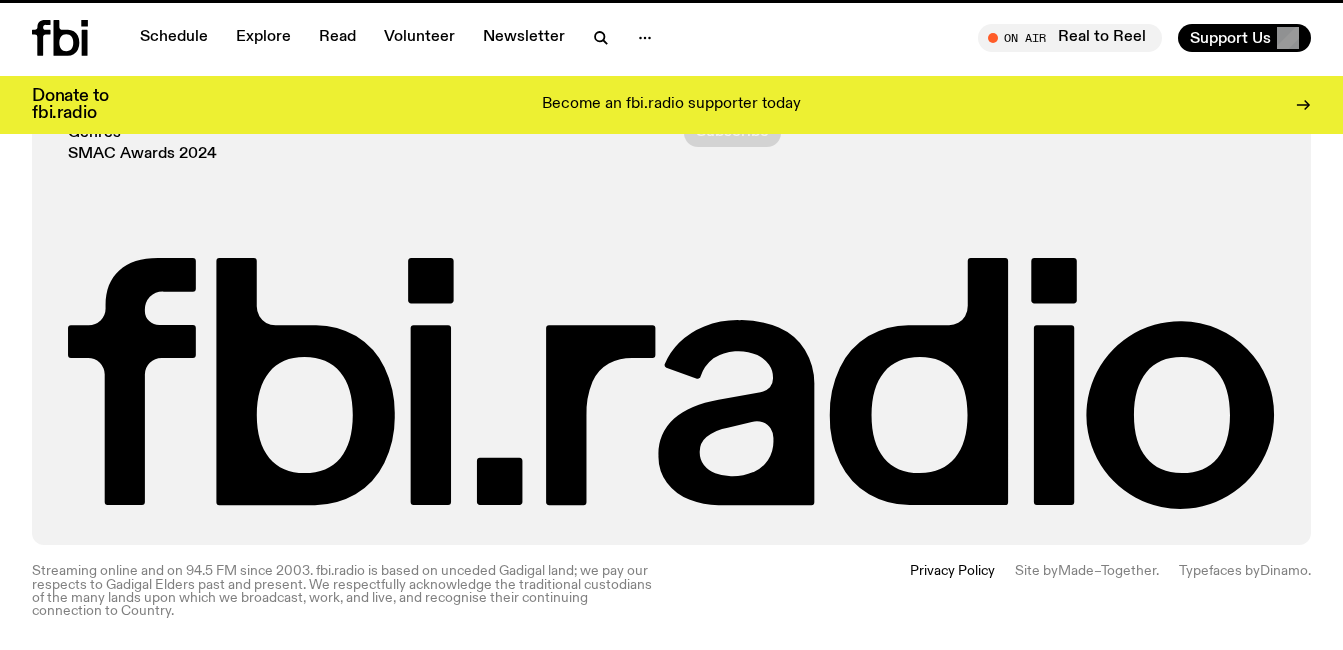 scroll, scrollTop: 0, scrollLeft: 0, axis: both 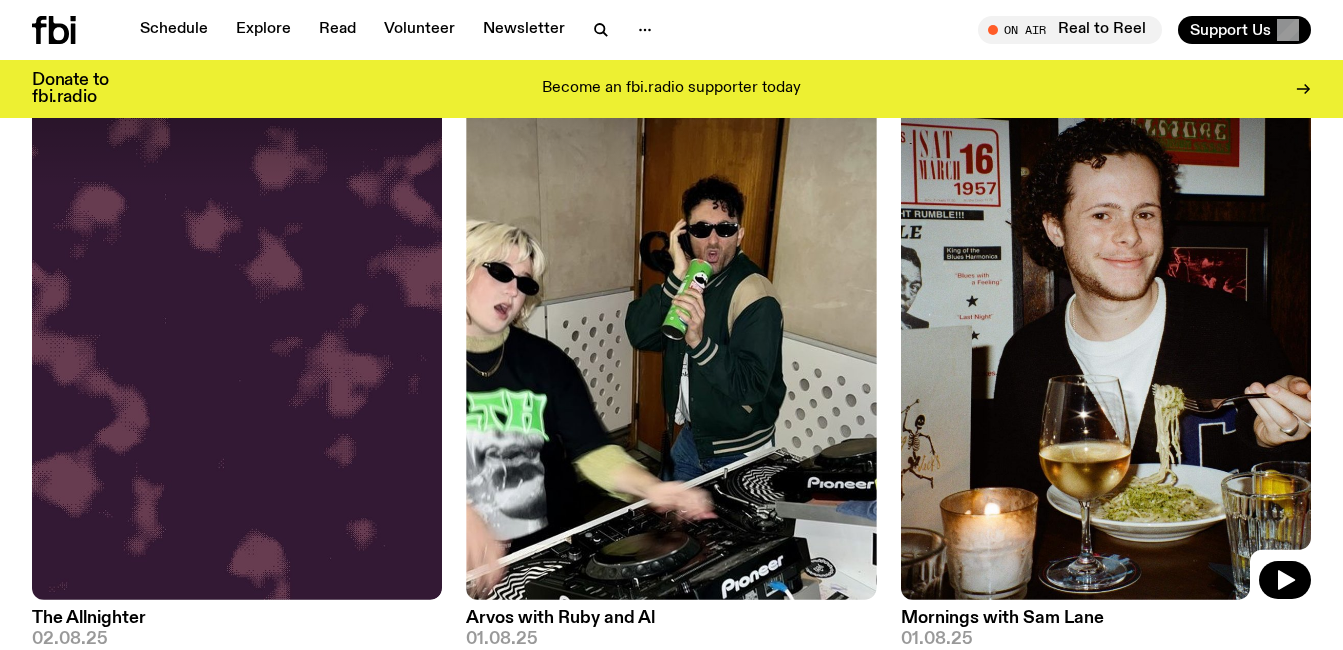 click 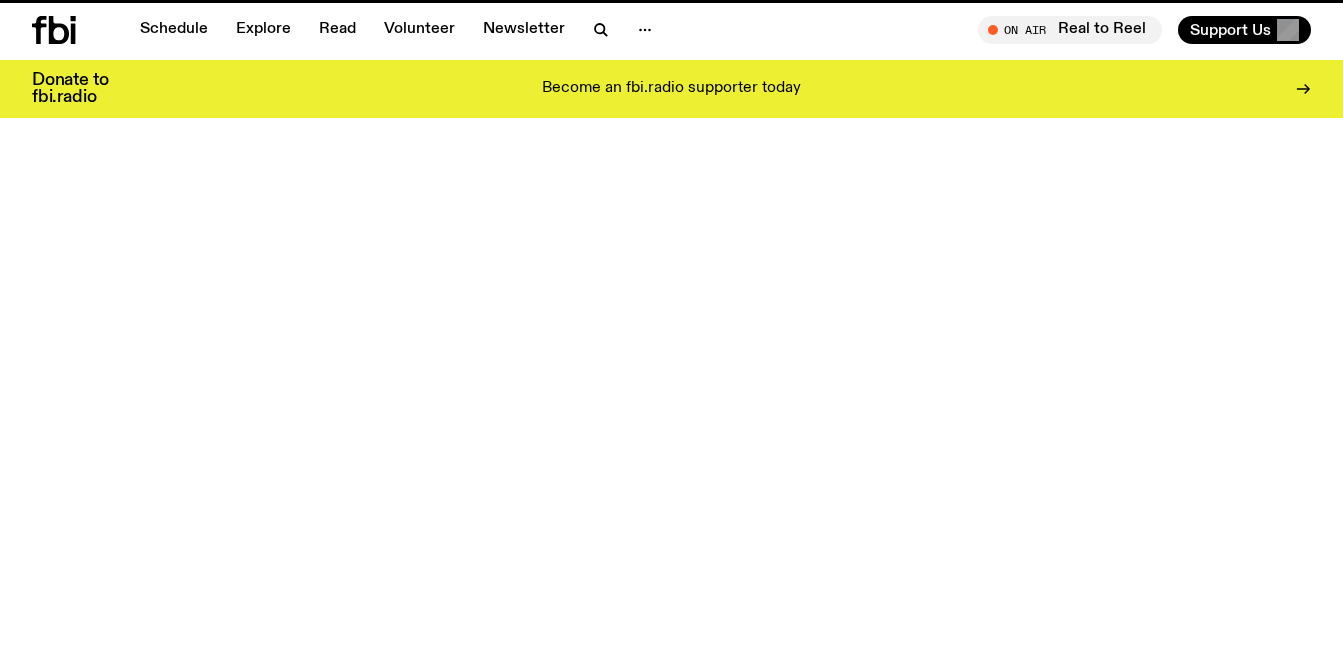 scroll, scrollTop: 0, scrollLeft: 0, axis: both 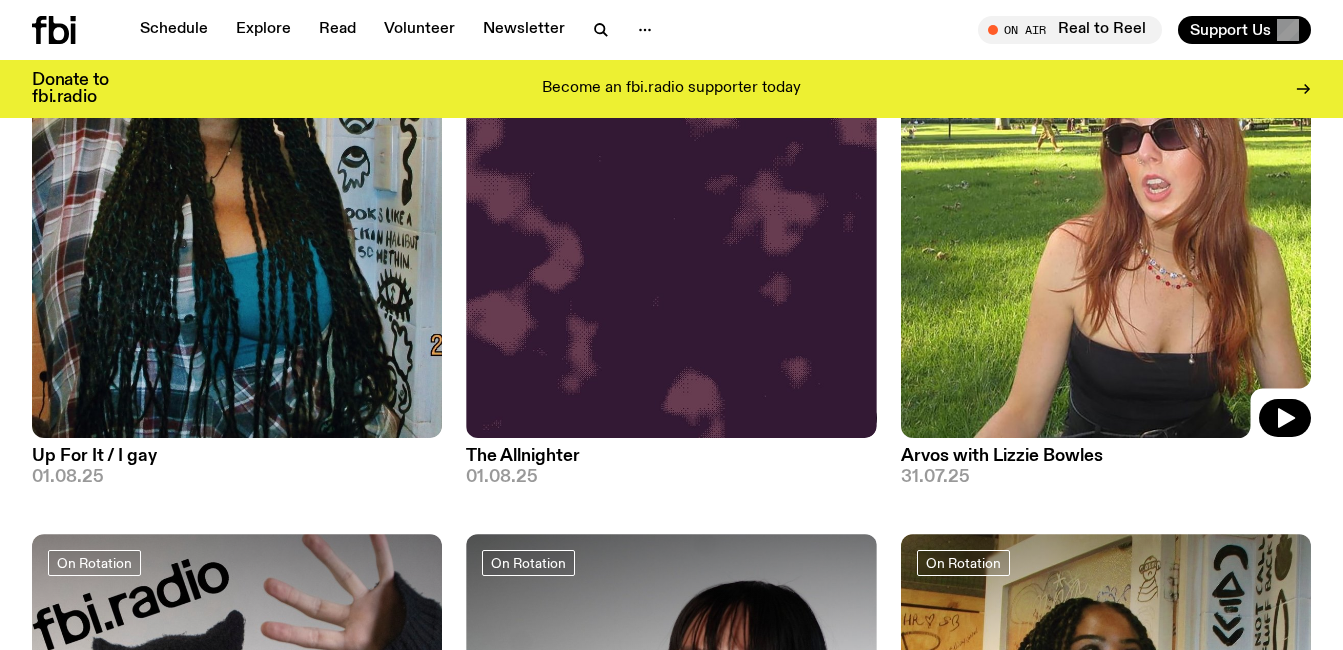 click 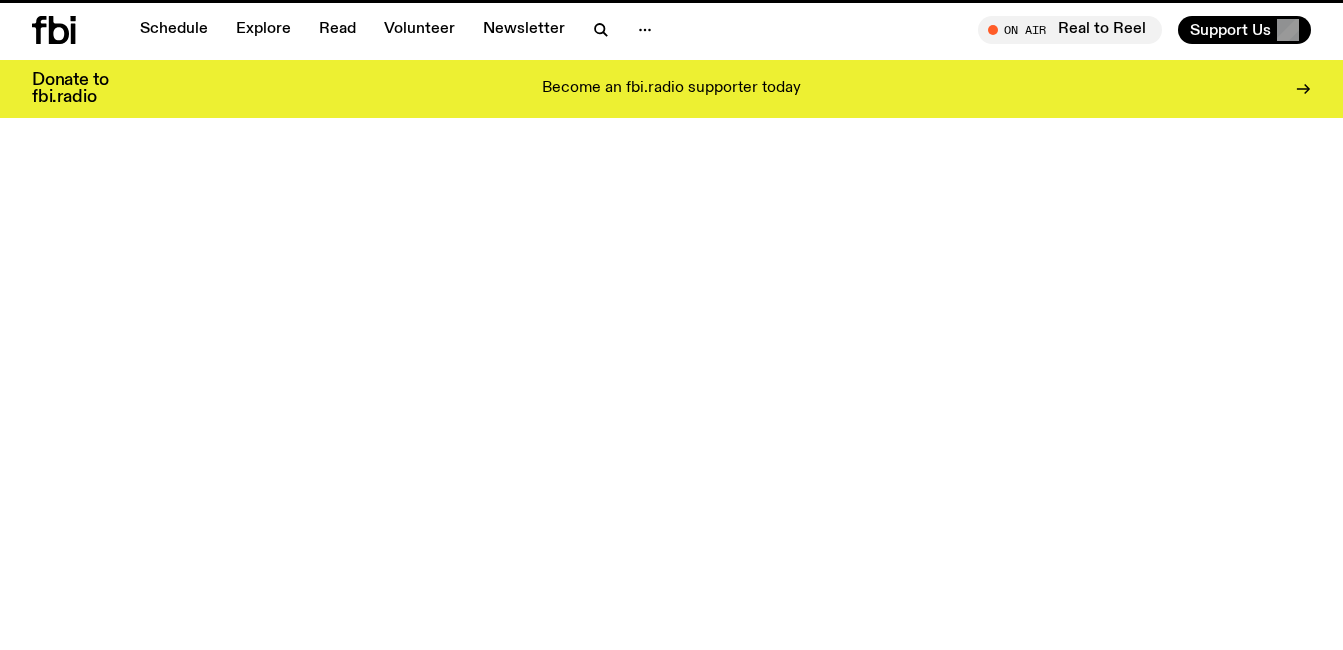 scroll, scrollTop: 0, scrollLeft: 0, axis: both 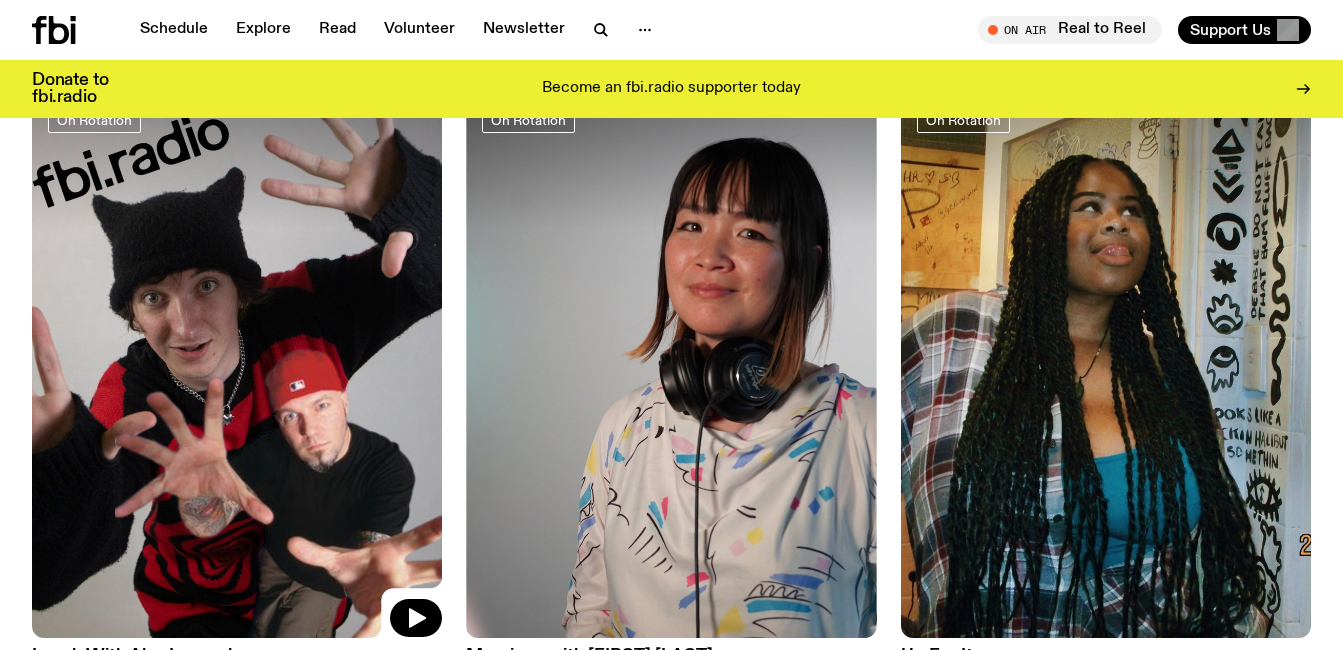 click 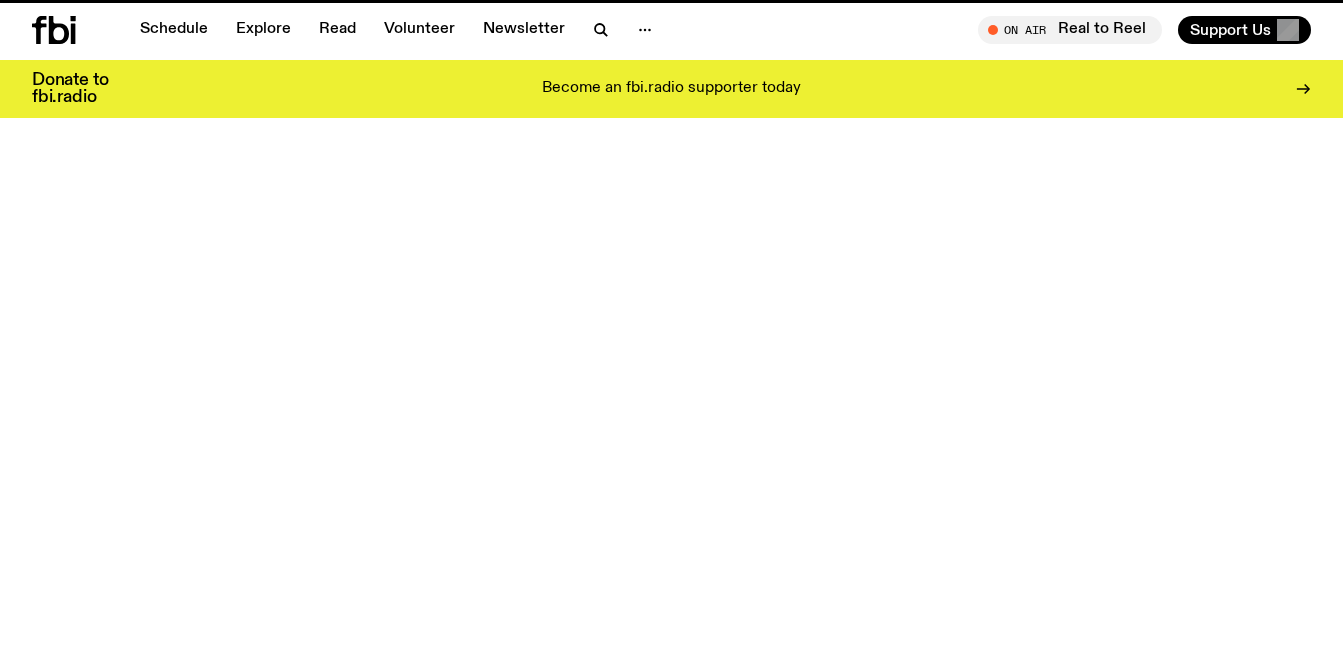 scroll, scrollTop: 0, scrollLeft: 0, axis: both 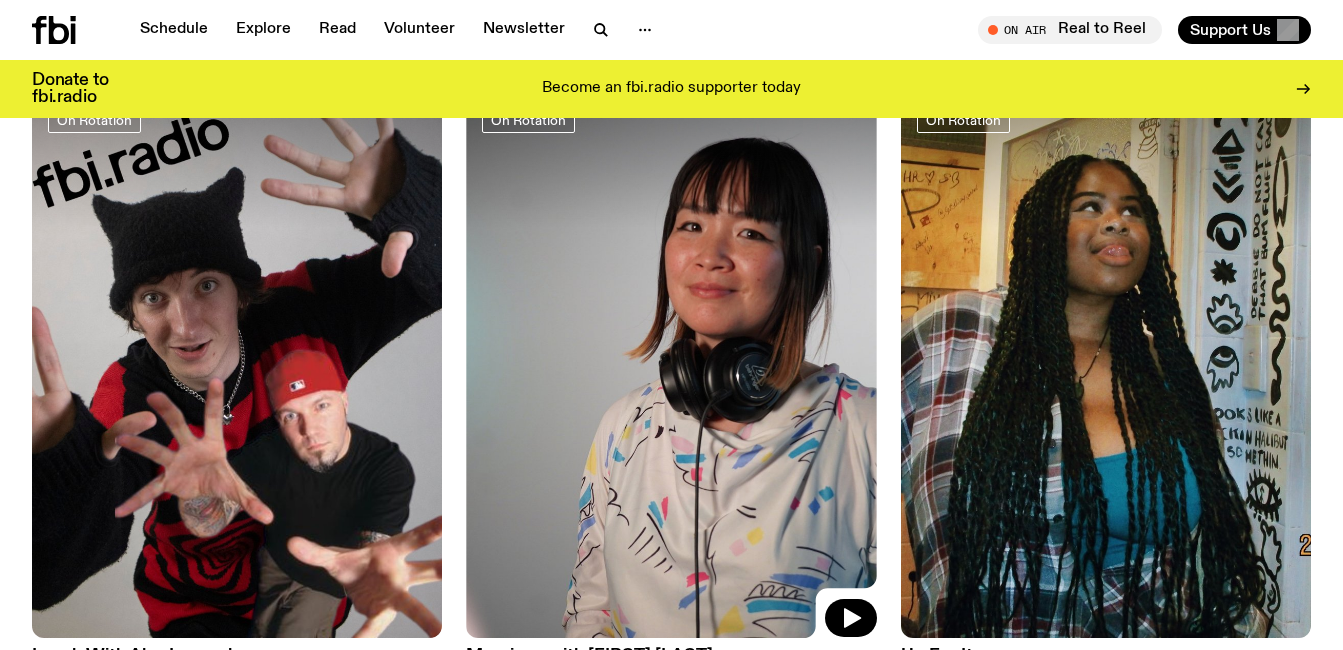 click 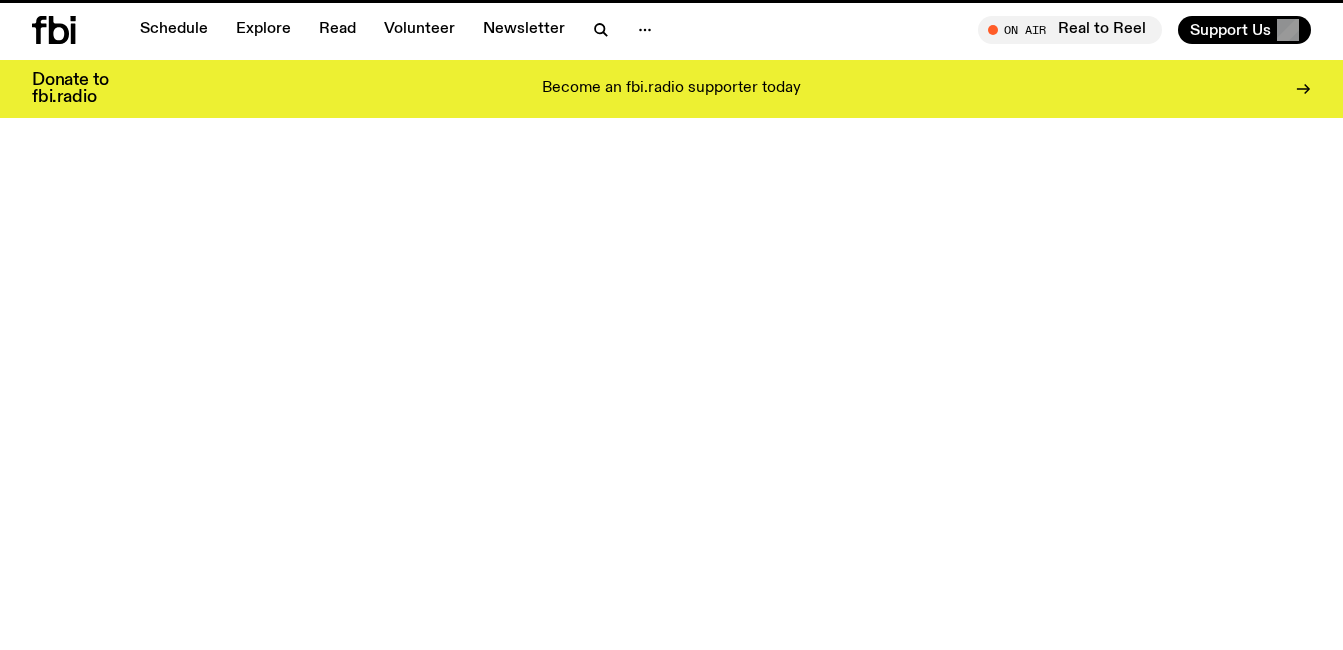 scroll, scrollTop: 0, scrollLeft: 0, axis: both 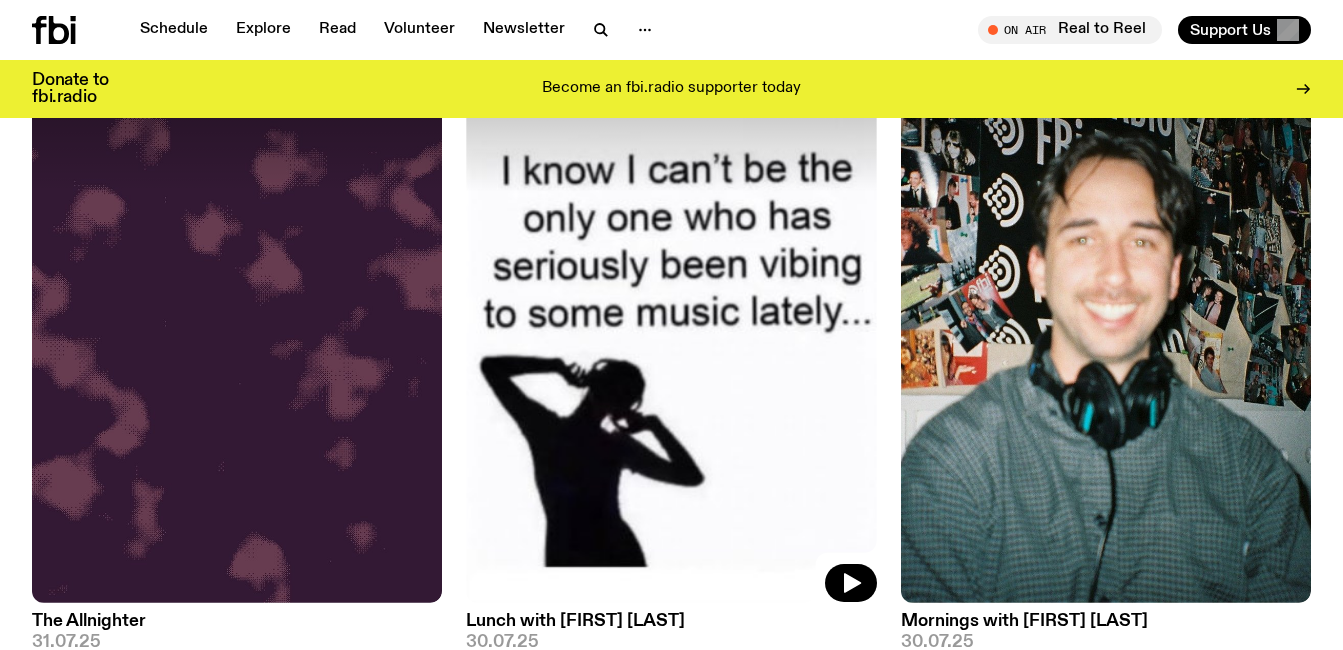click 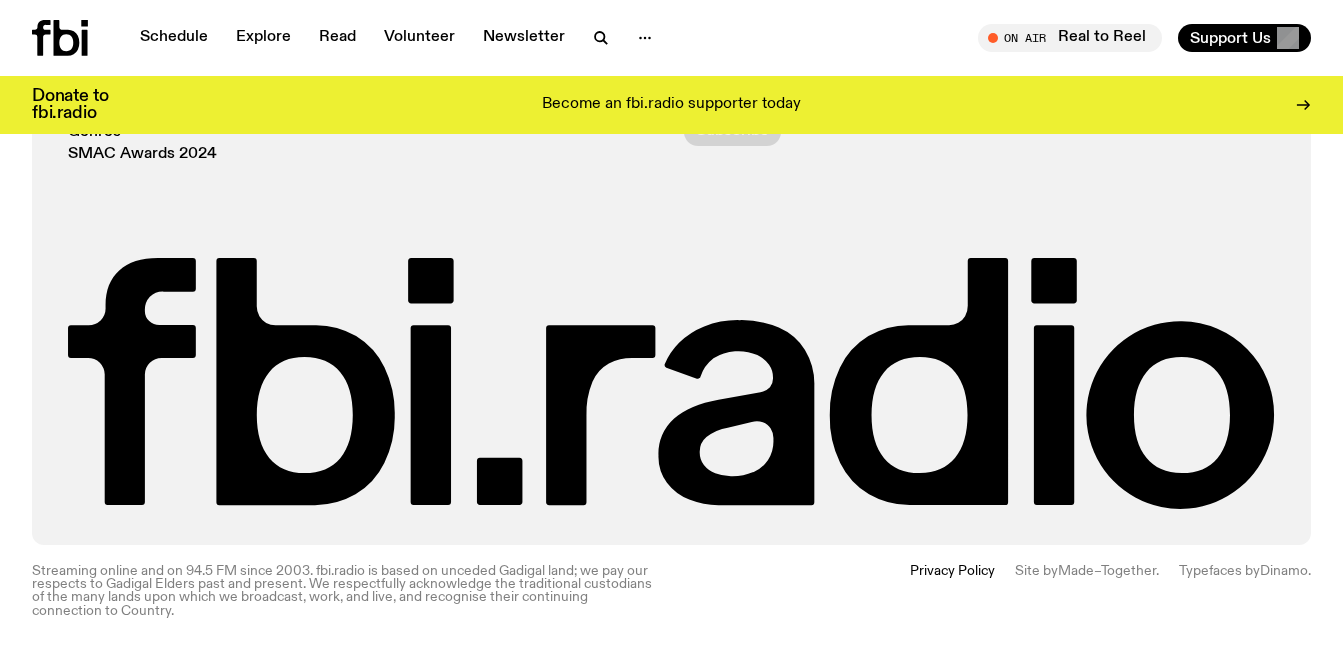 scroll, scrollTop: 0, scrollLeft: 0, axis: both 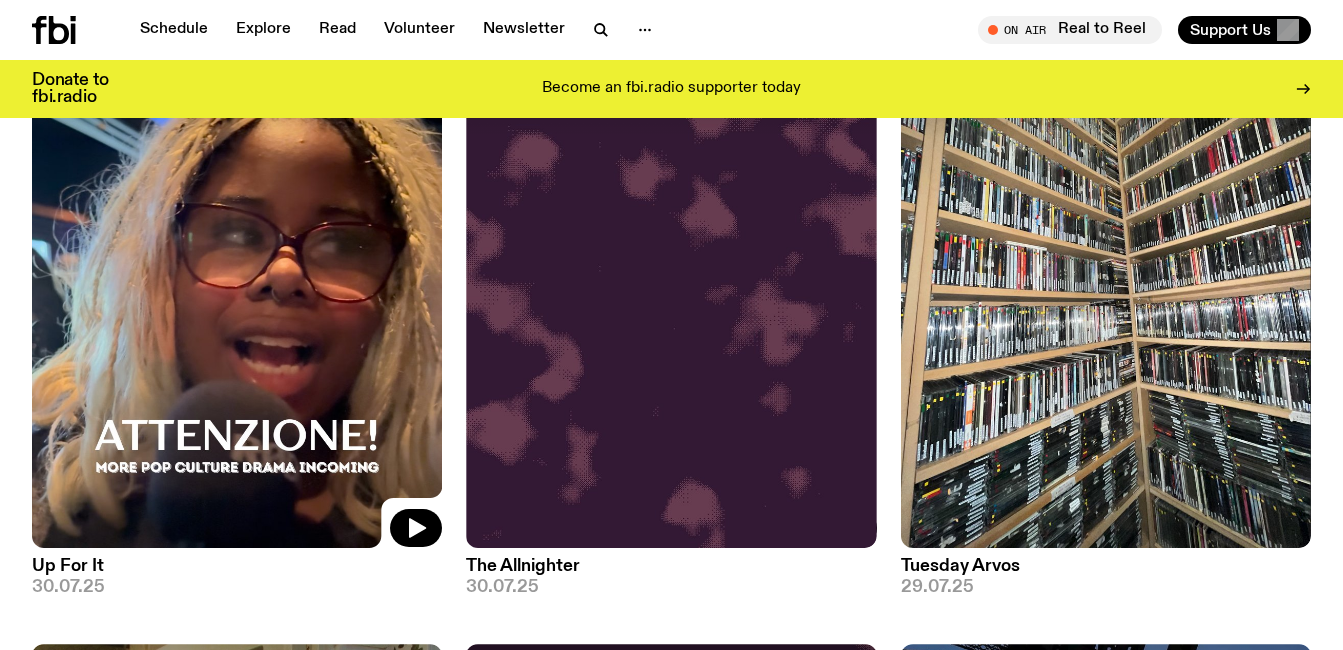 click 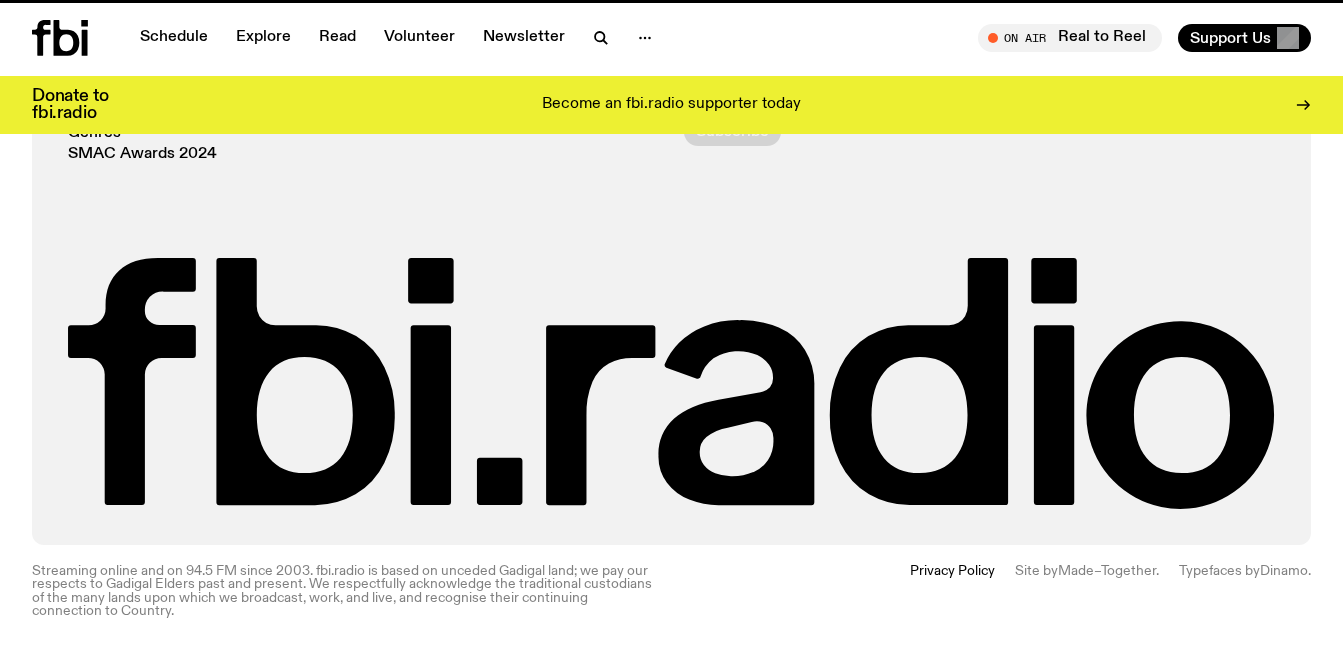 scroll, scrollTop: 0, scrollLeft: 0, axis: both 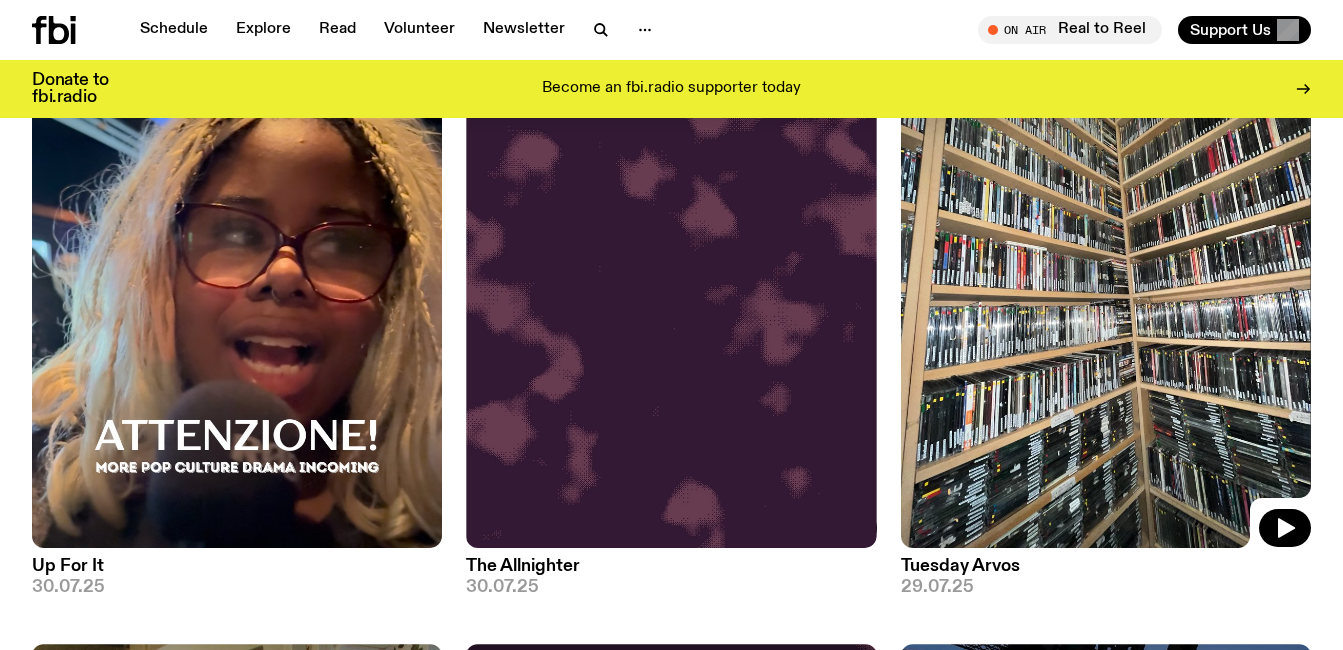 click 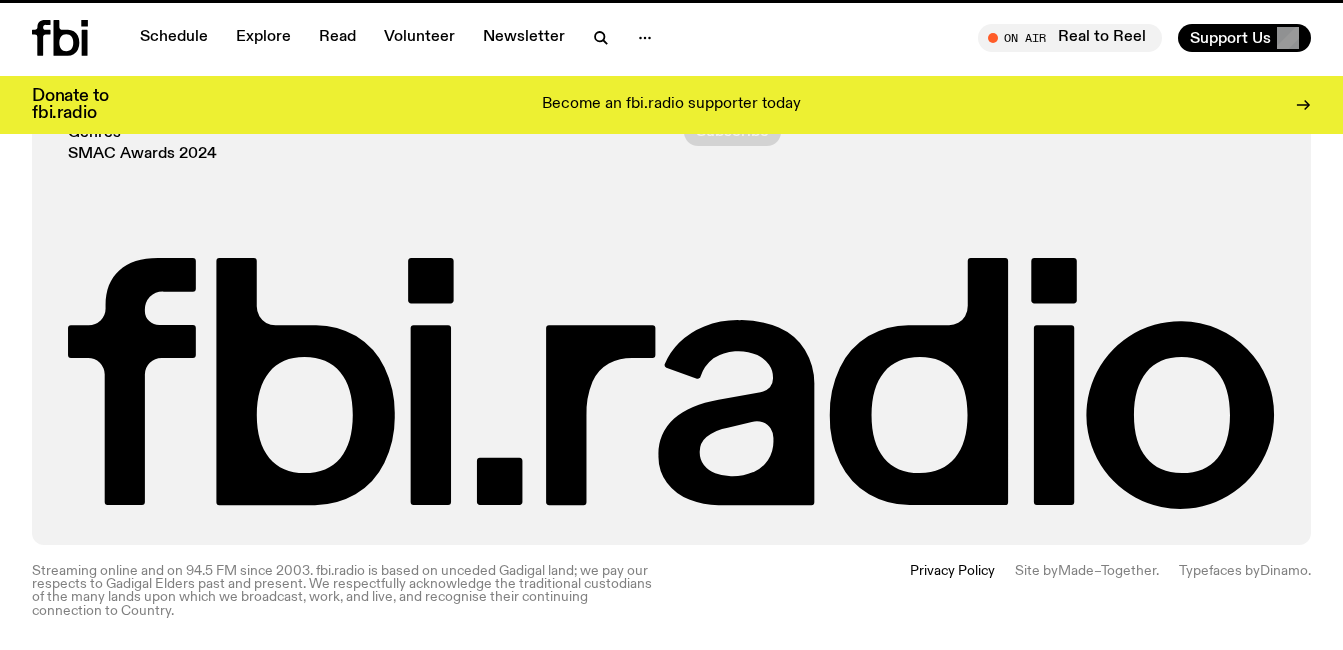 scroll, scrollTop: 0, scrollLeft: 0, axis: both 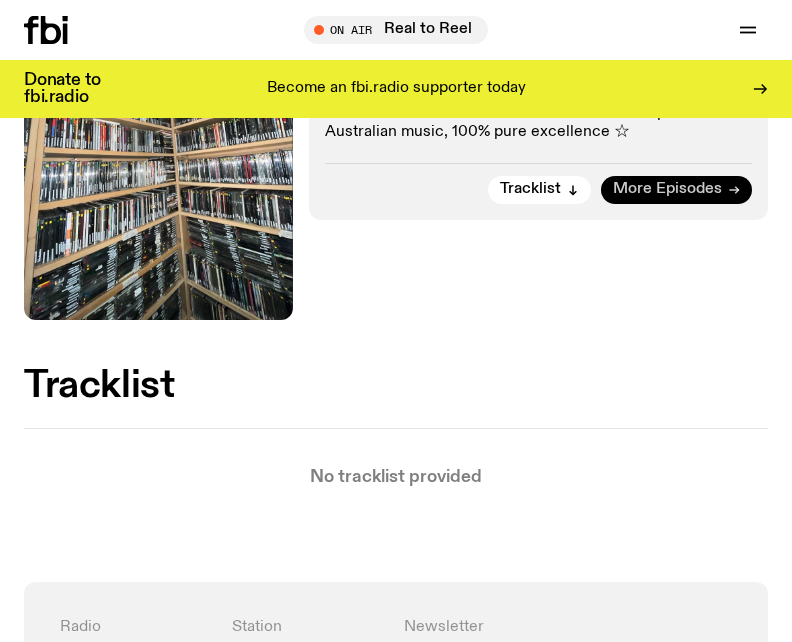 click on "More Episodes" at bounding box center [676, 190] 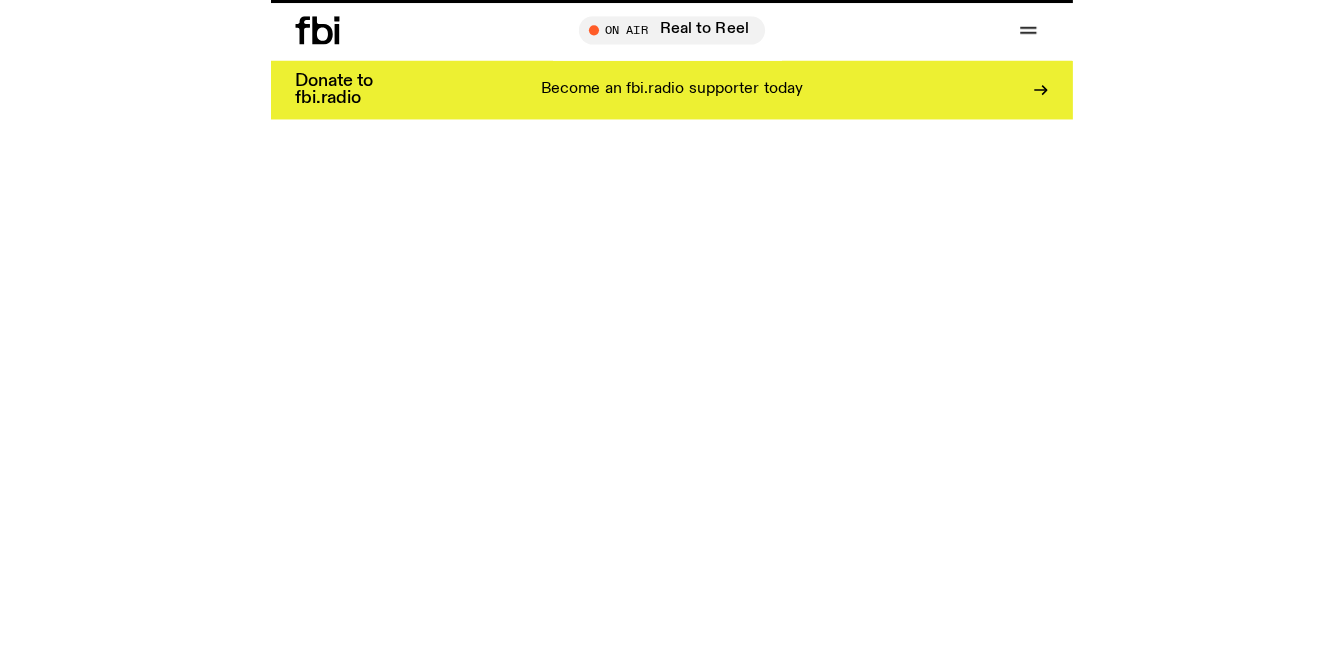 scroll, scrollTop: 0, scrollLeft: 0, axis: both 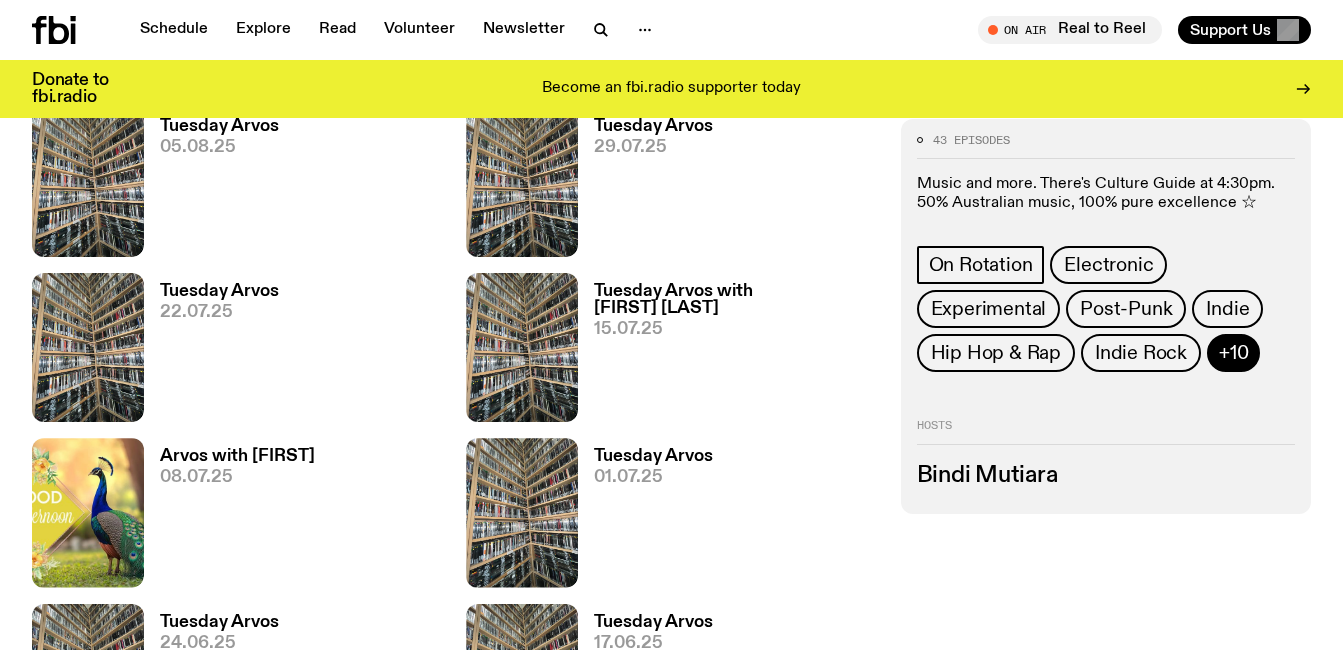 click on "+10" 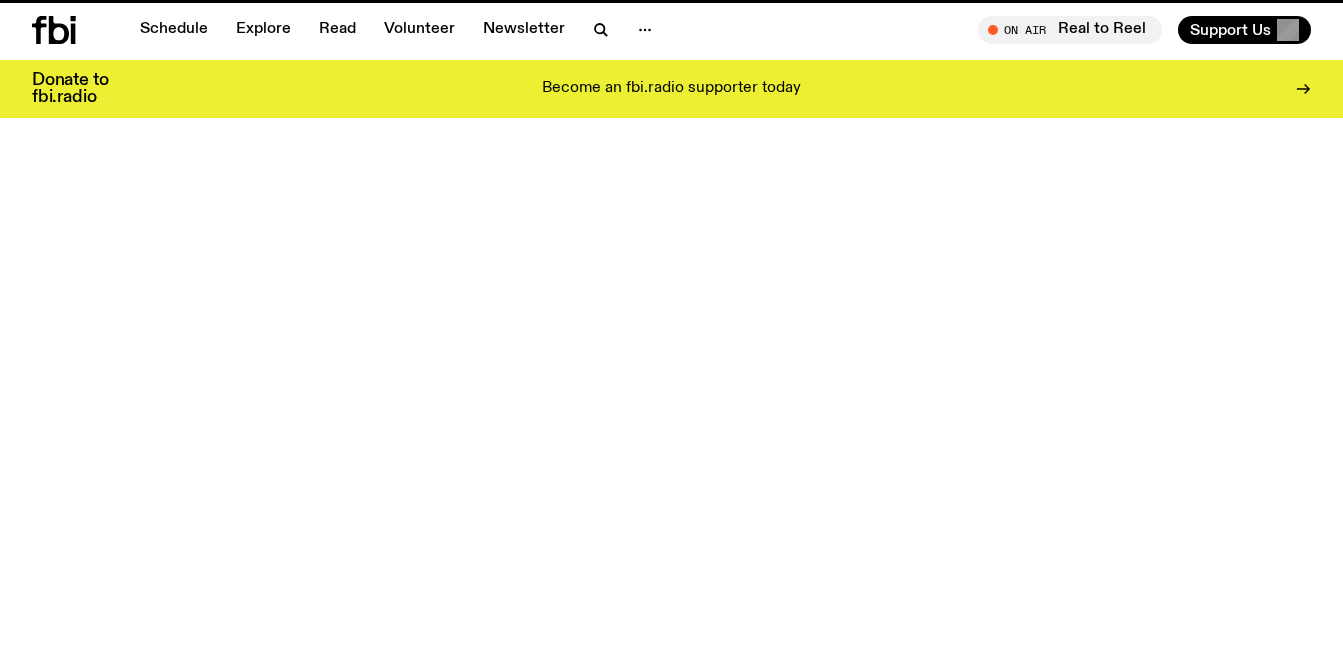 scroll, scrollTop: 391, scrollLeft: 0, axis: vertical 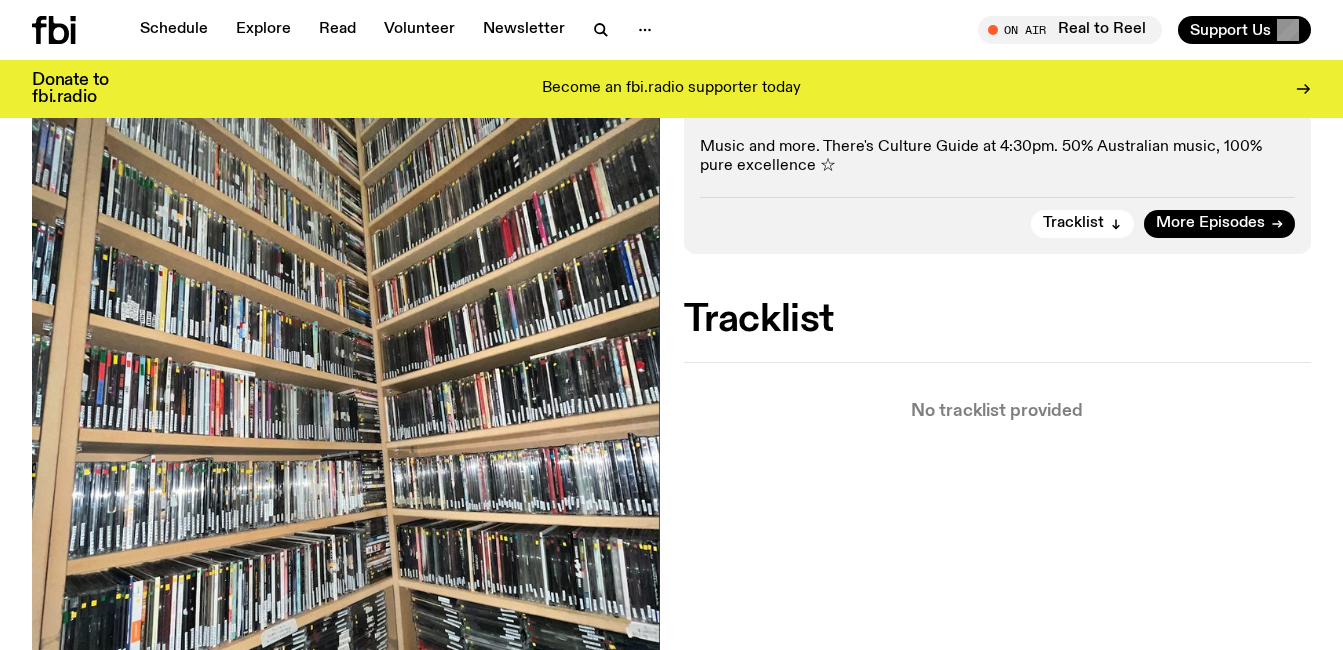 click on "Become an fbi.radio supporter today" at bounding box center (671, 89) 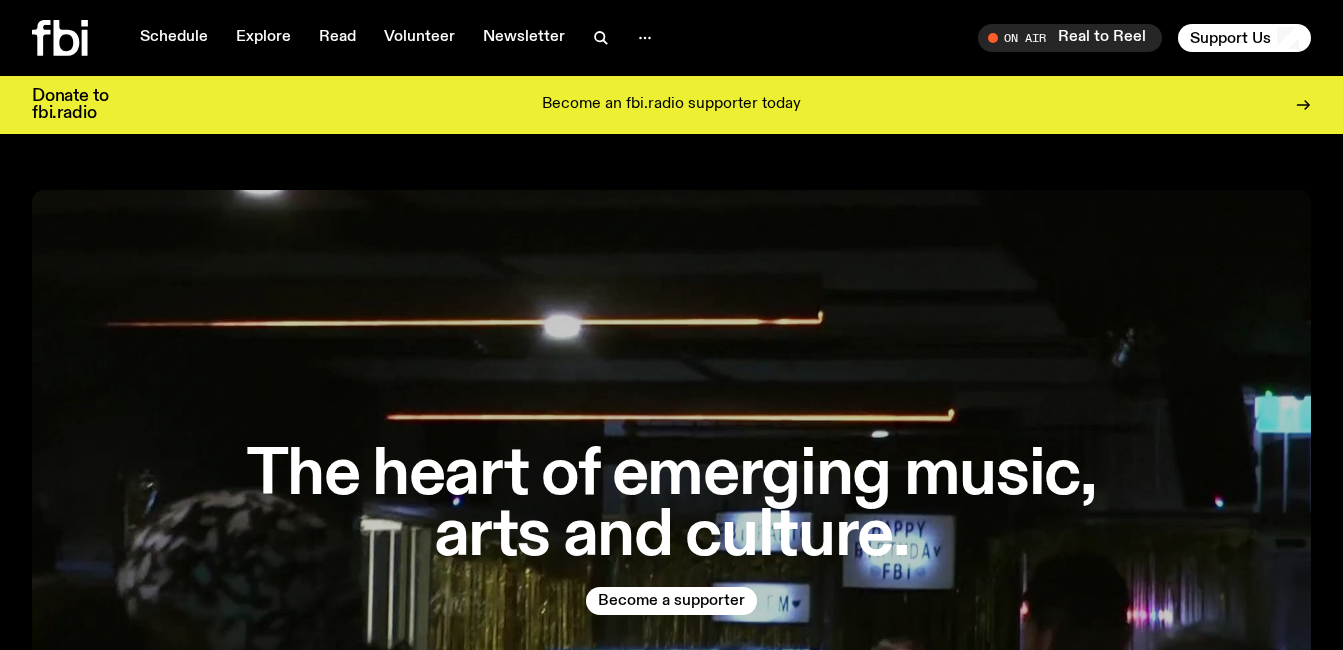 scroll, scrollTop: 0, scrollLeft: 0, axis: both 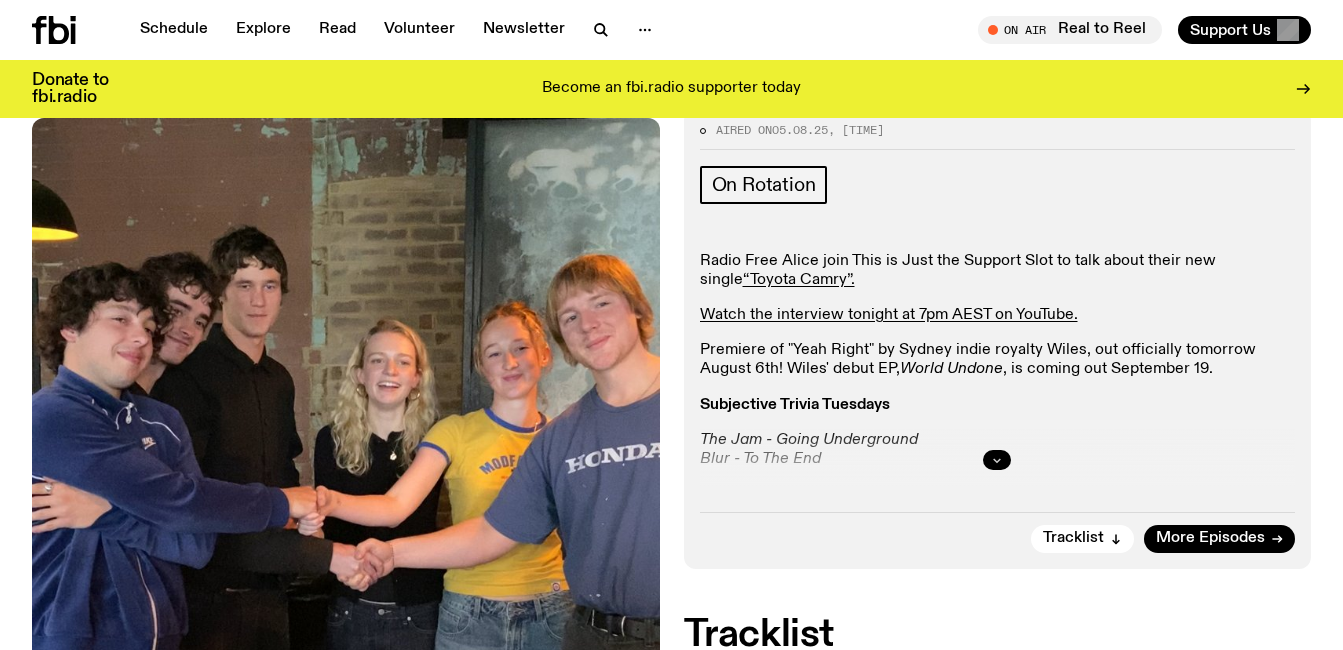 click 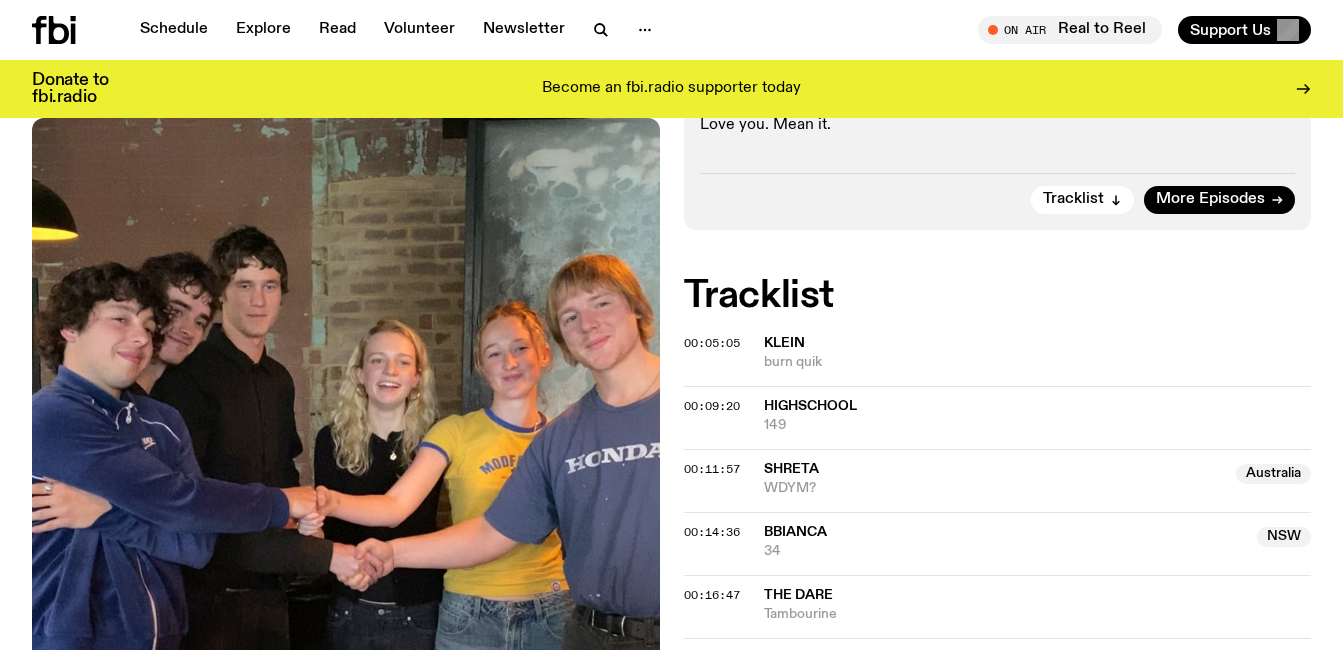 scroll, scrollTop: 1108, scrollLeft: 0, axis: vertical 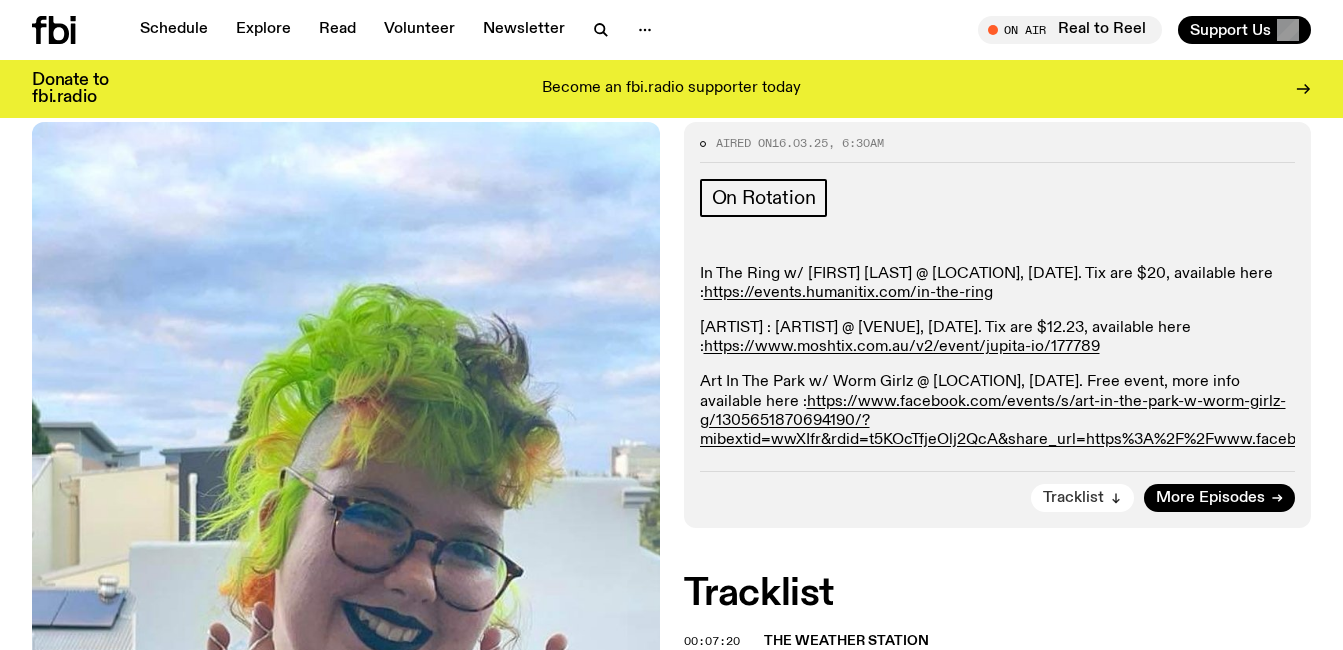 click on "Tracklist" at bounding box center (1082, 498) 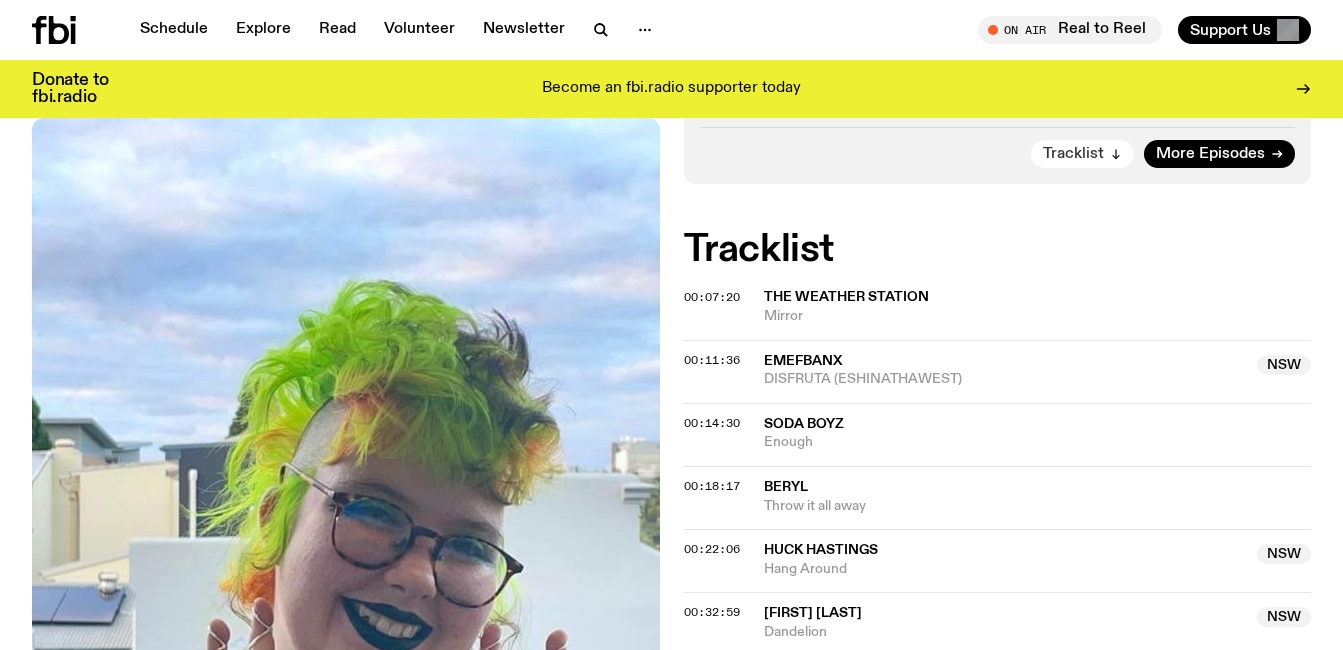 scroll, scrollTop: 812, scrollLeft: 0, axis: vertical 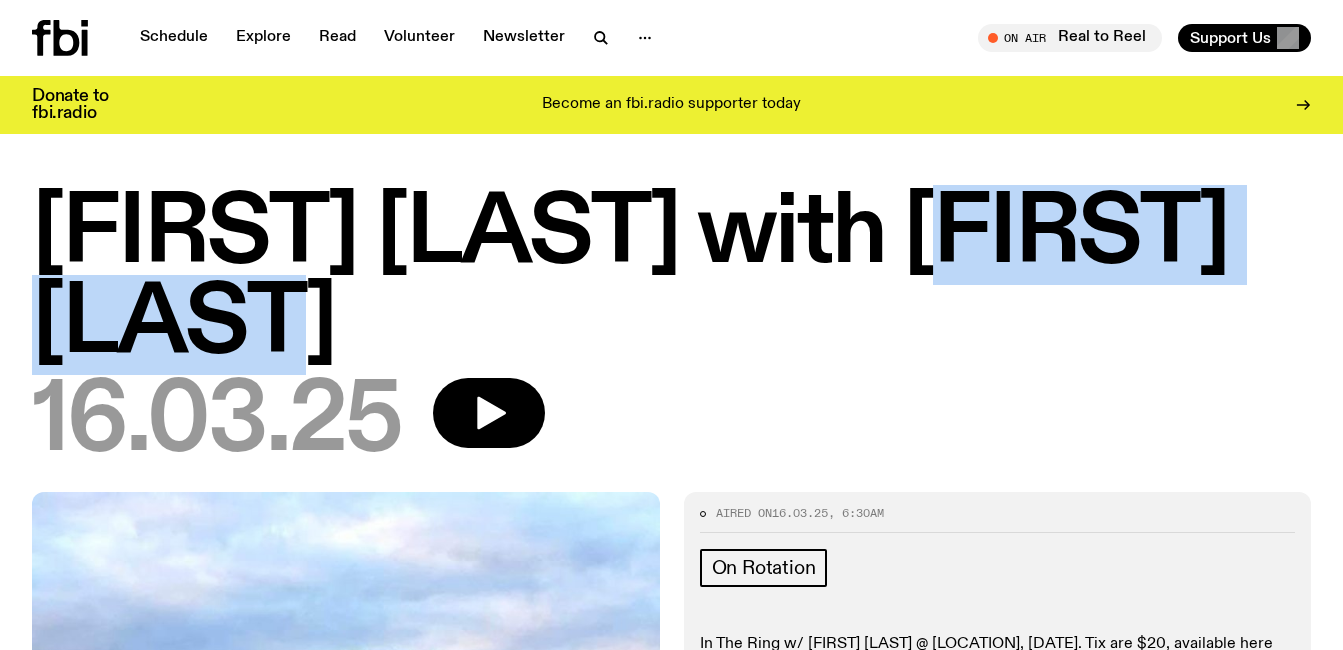 drag, startPoint x: 1284, startPoint y: 333, endPoint x: 1000, endPoint y: 243, distance: 297.91946 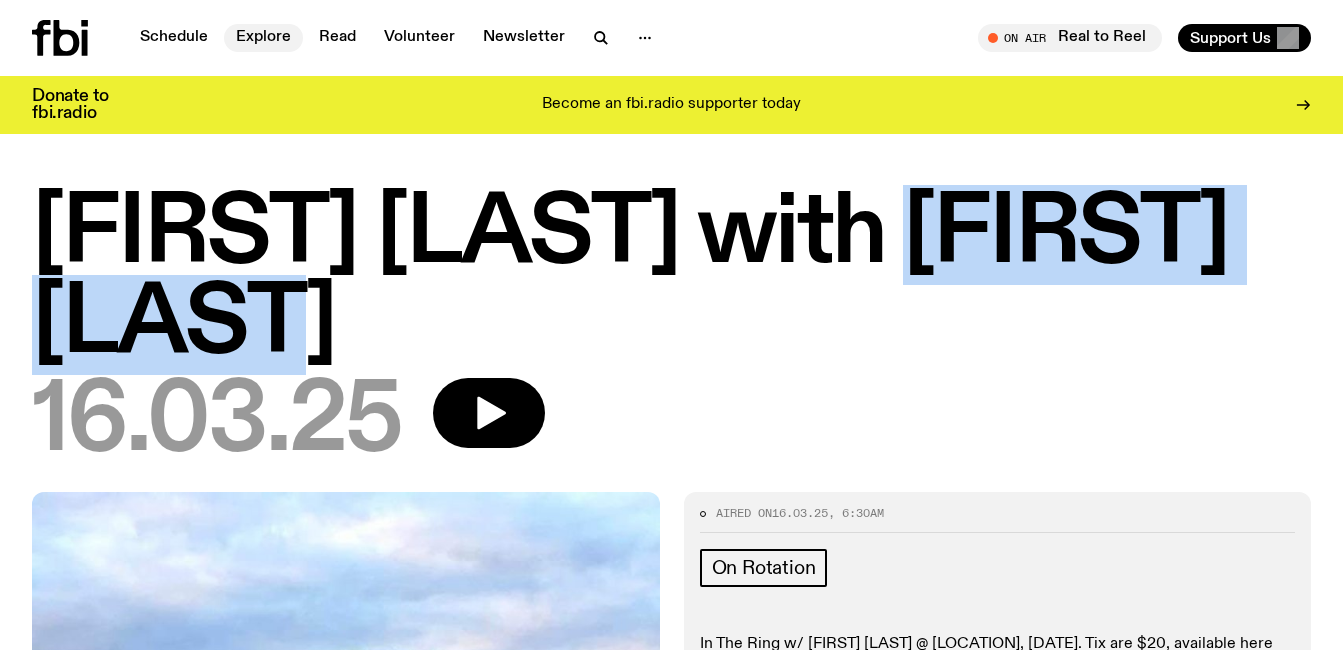 click on "Explore" at bounding box center [263, 38] 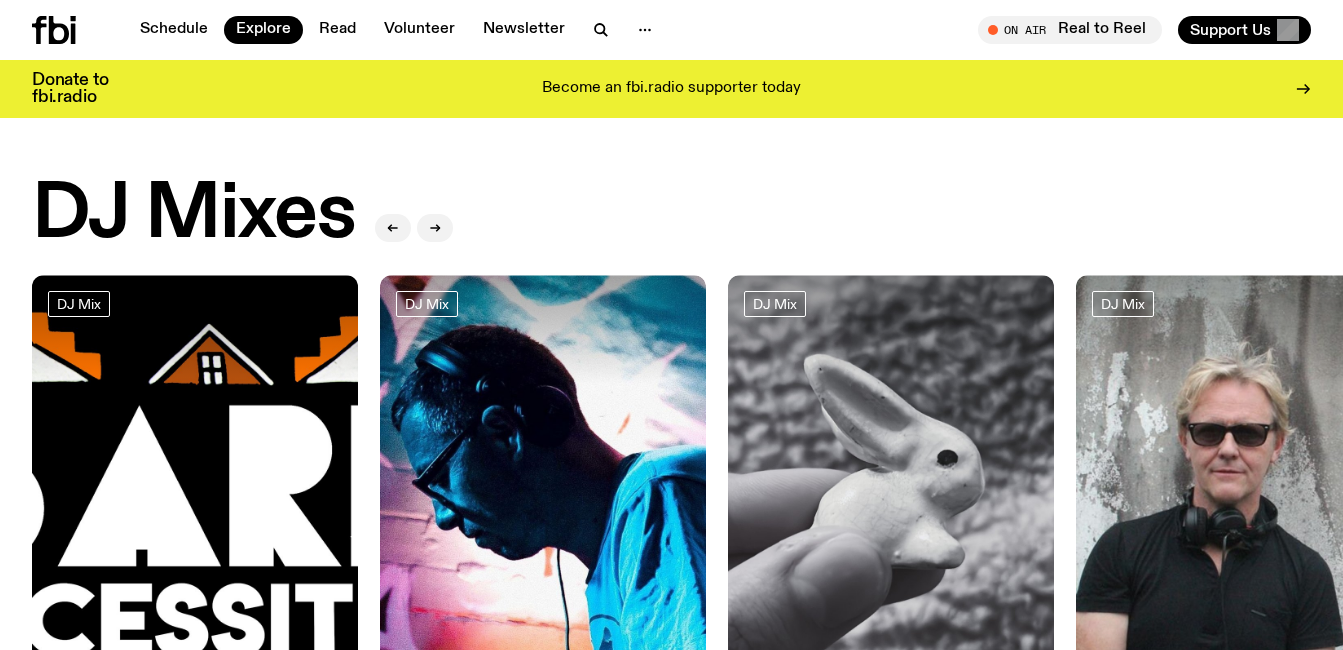 scroll, scrollTop: 243, scrollLeft: 0, axis: vertical 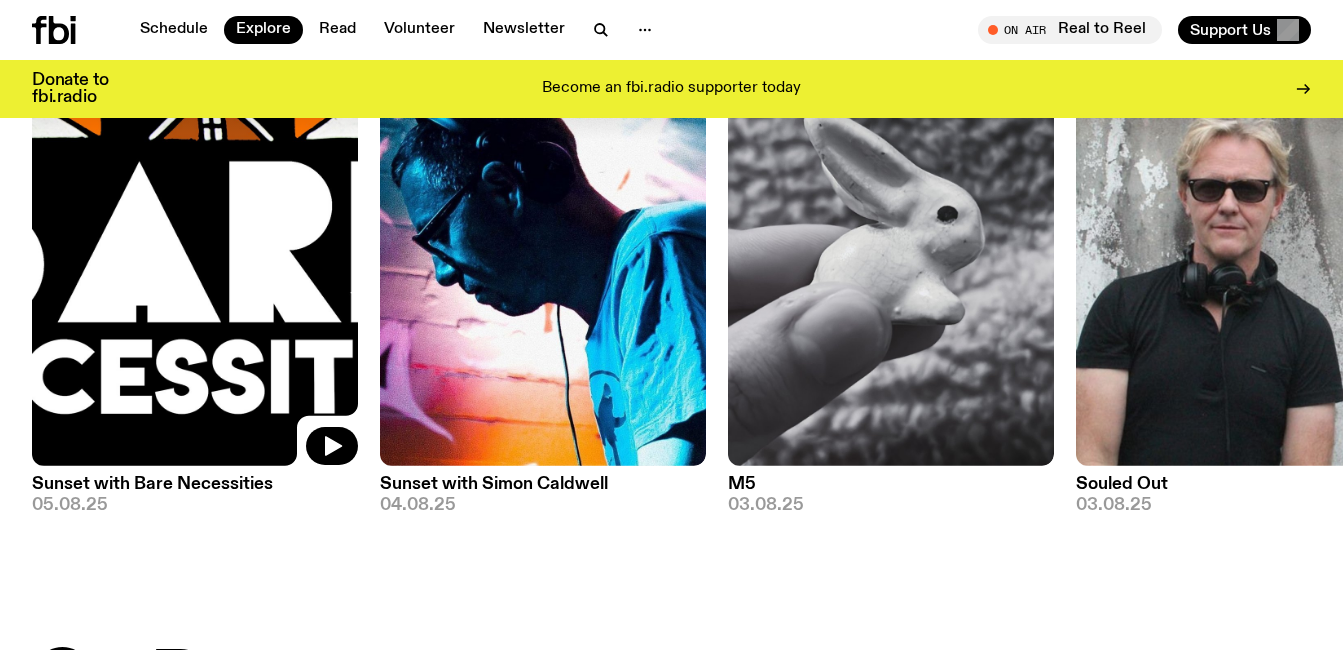 click 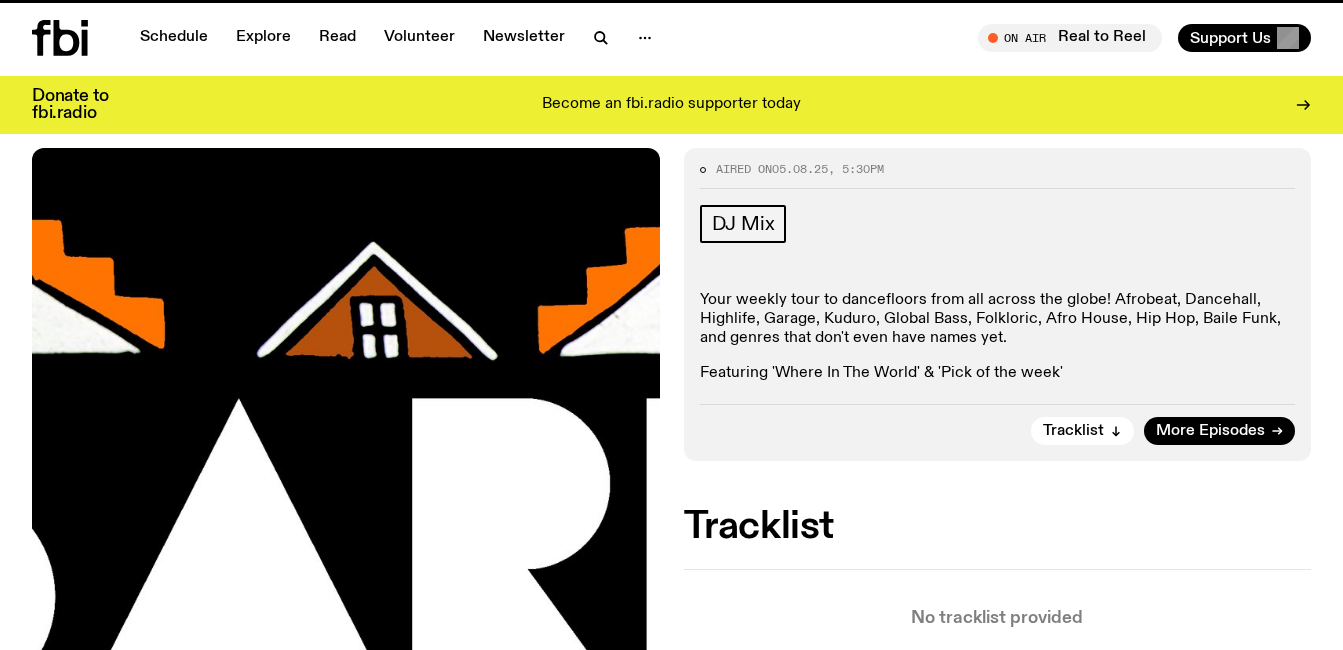 scroll, scrollTop: 0, scrollLeft: 0, axis: both 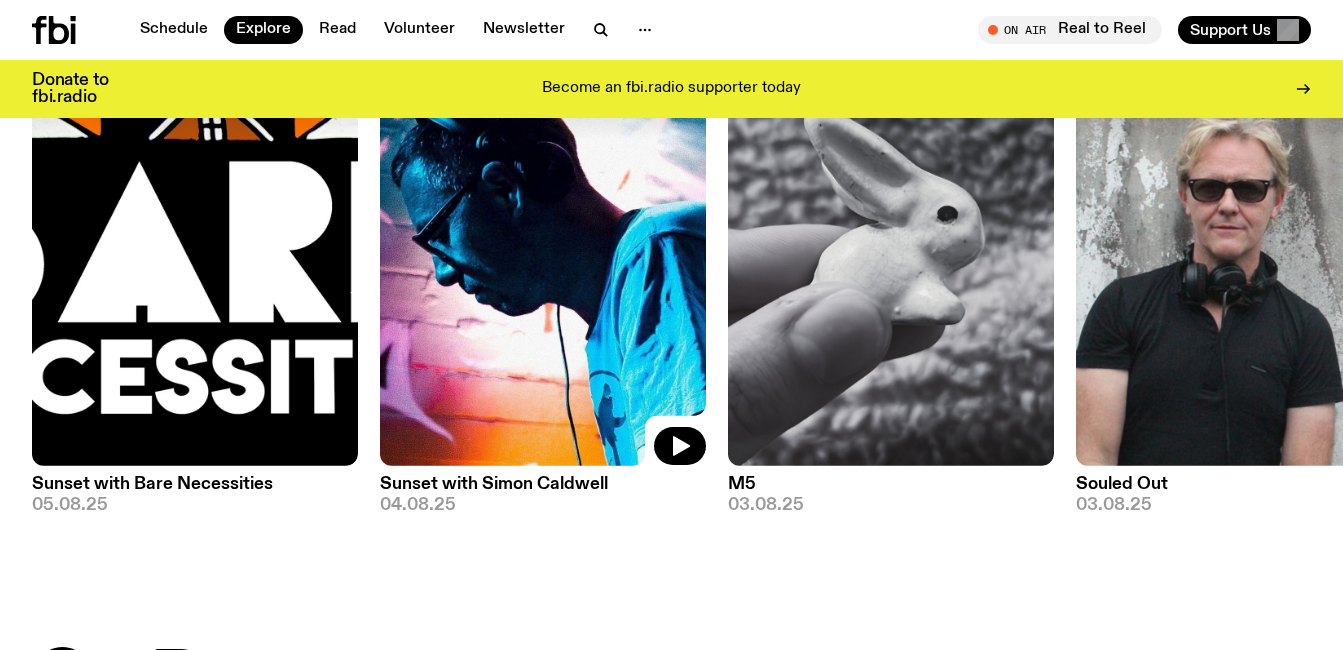 click 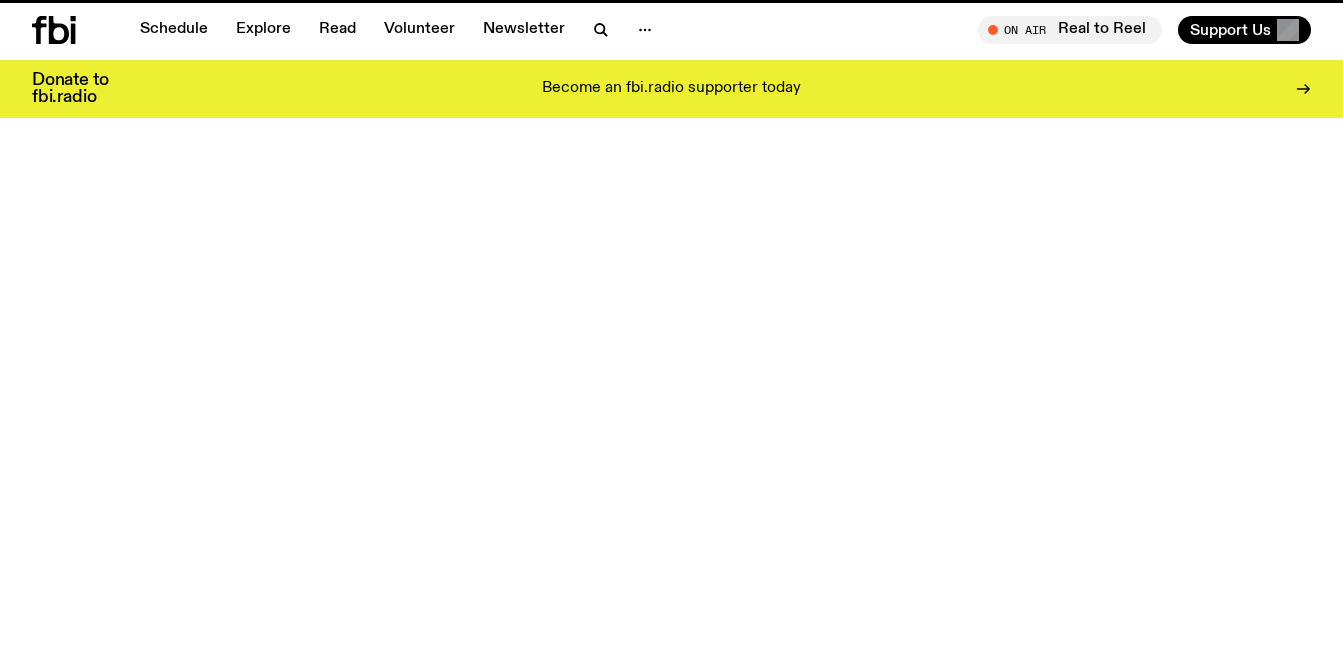 scroll, scrollTop: 0, scrollLeft: 0, axis: both 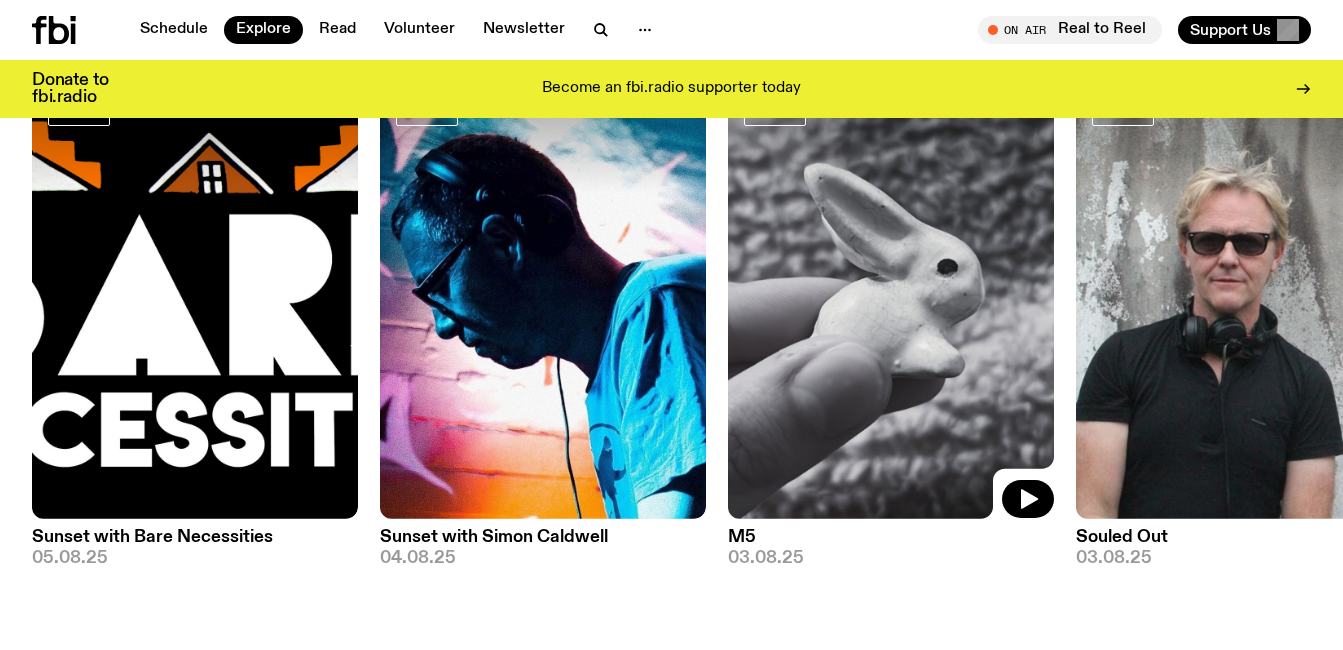 click 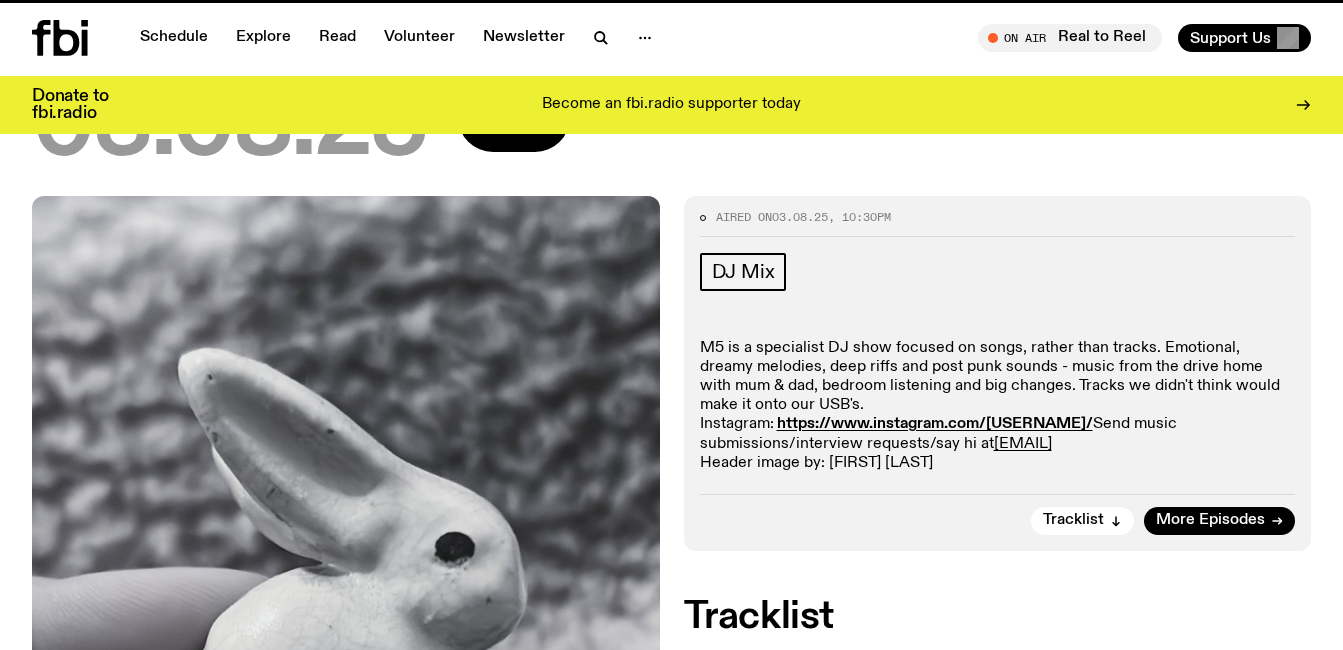 scroll, scrollTop: 0, scrollLeft: 0, axis: both 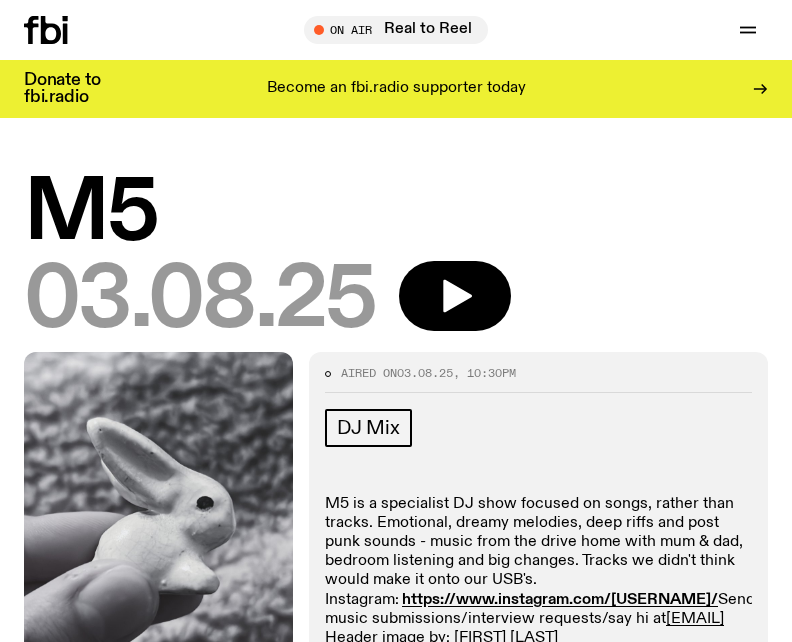 click on "On Air Real to Reel Tune in live Support Us" at bounding box center [632, 30] 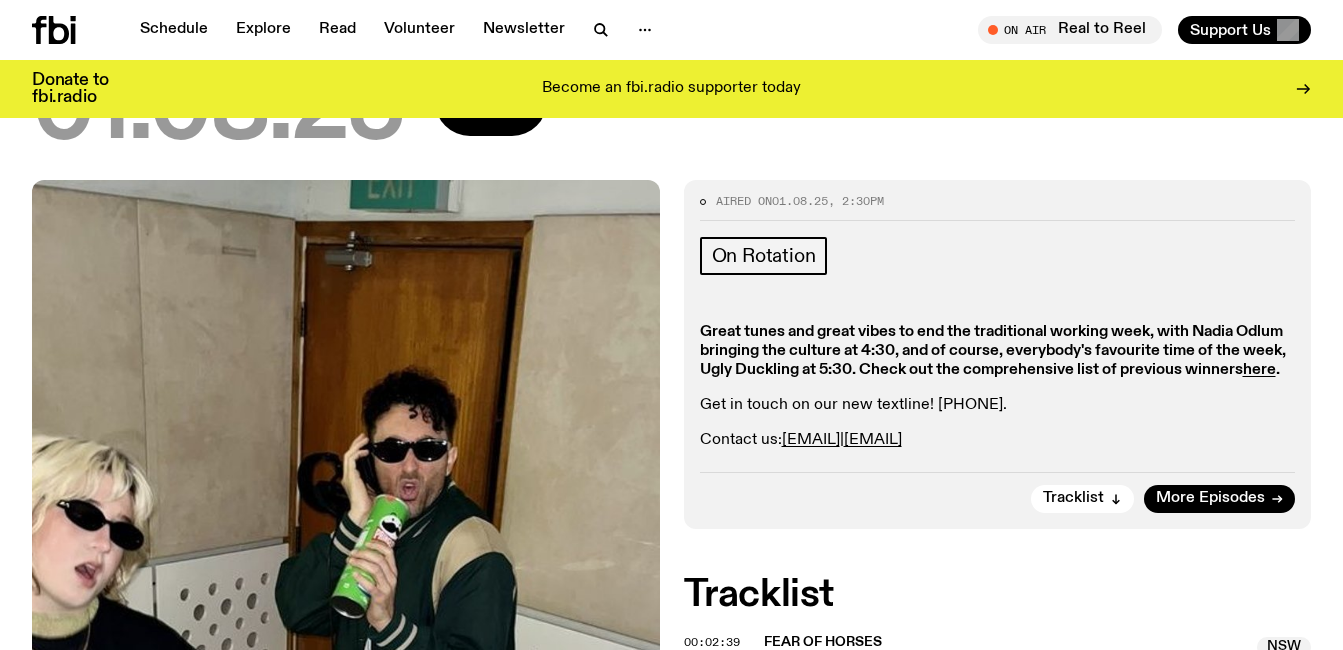 scroll, scrollTop: 134, scrollLeft: 0, axis: vertical 